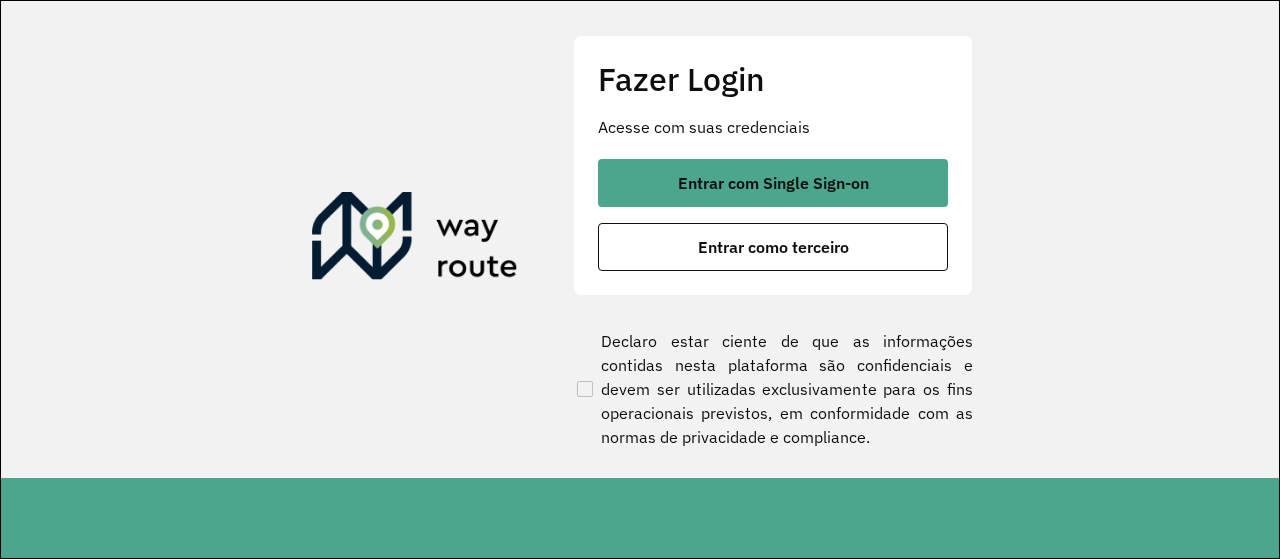 scroll, scrollTop: 0, scrollLeft: 0, axis: both 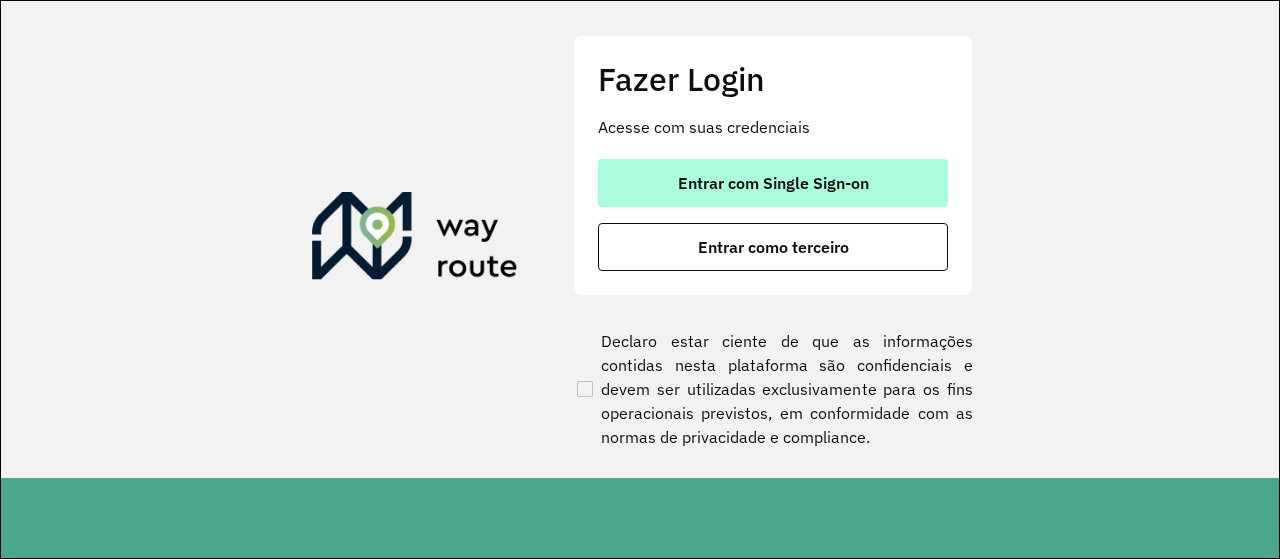 click on "Entrar com Single Sign-on" at bounding box center (773, 183) 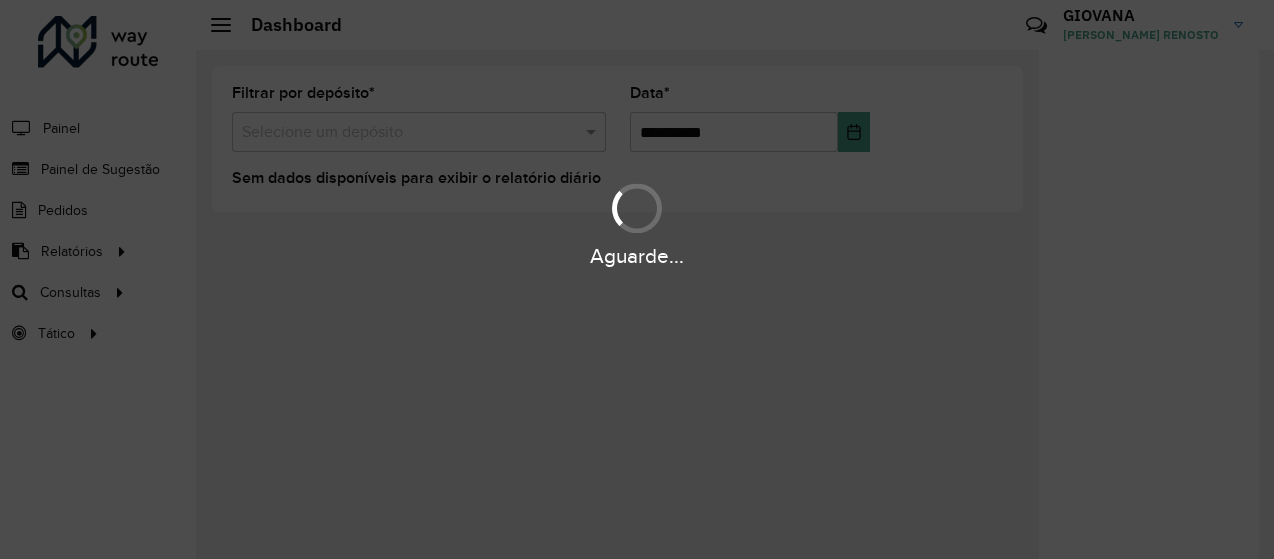scroll, scrollTop: 0, scrollLeft: 0, axis: both 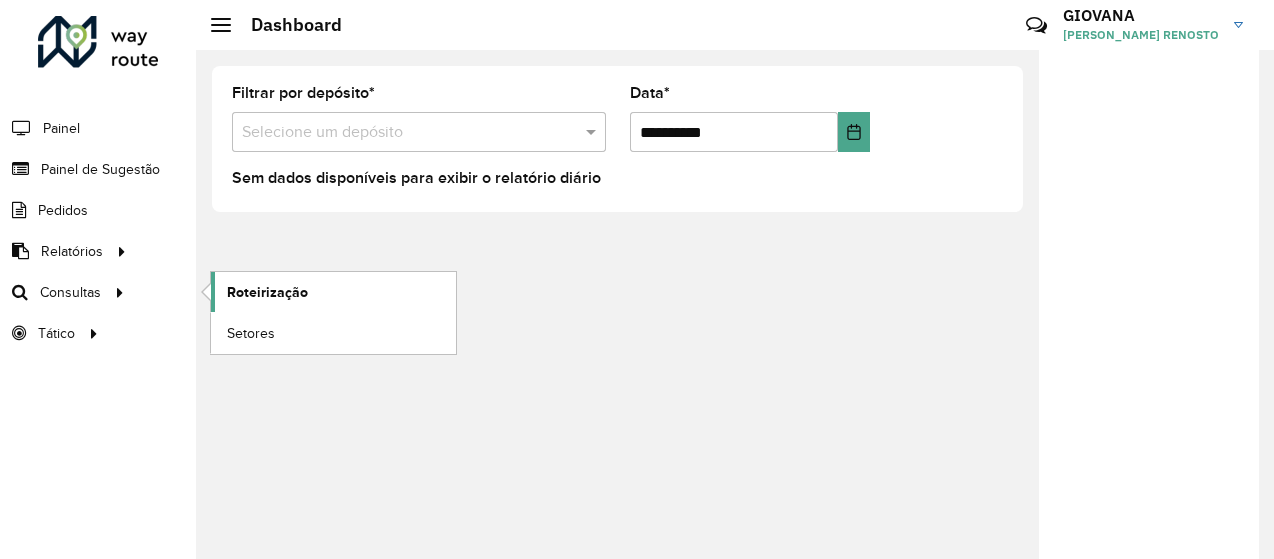 click on "Roteirização" 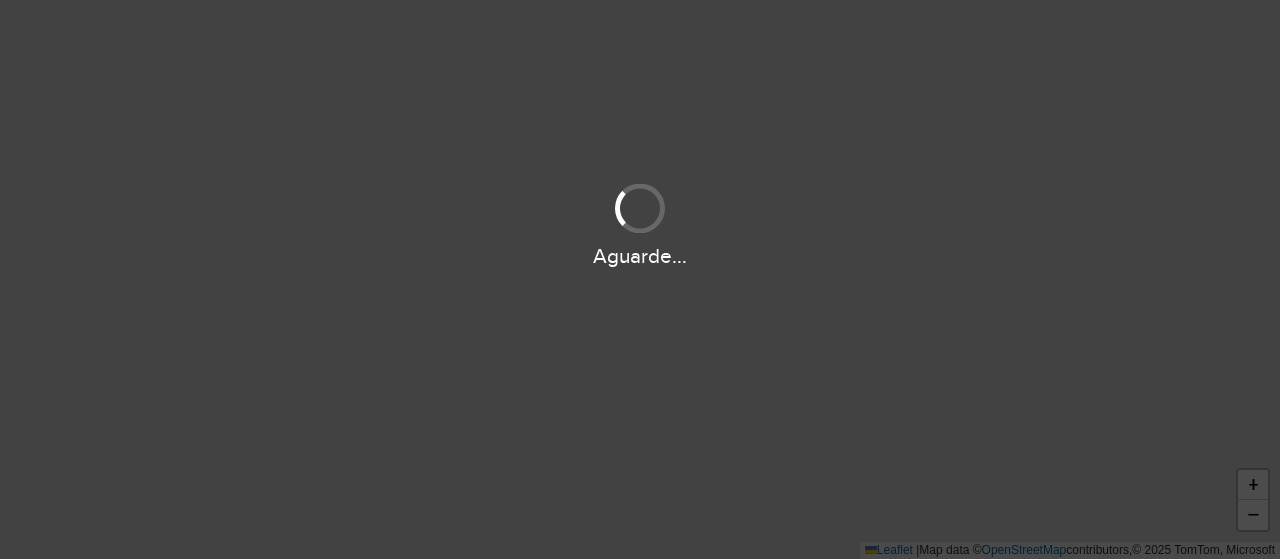 scroll, scrollTop: 0, scrollLeft: 0, axis: both 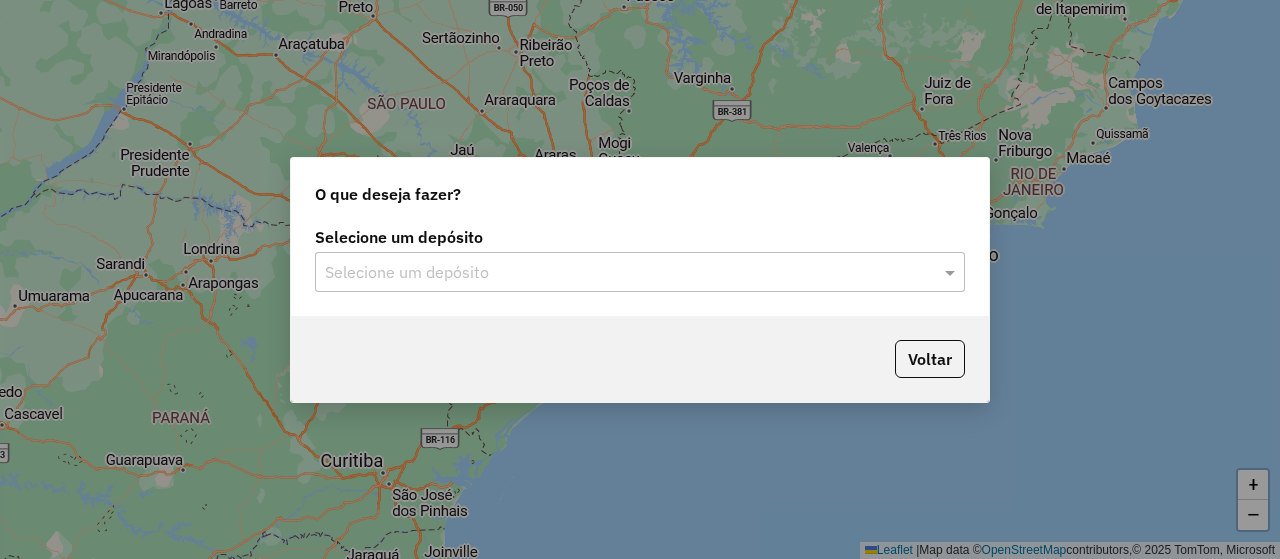 click on "Selecione um depósito Selecione um depósito" 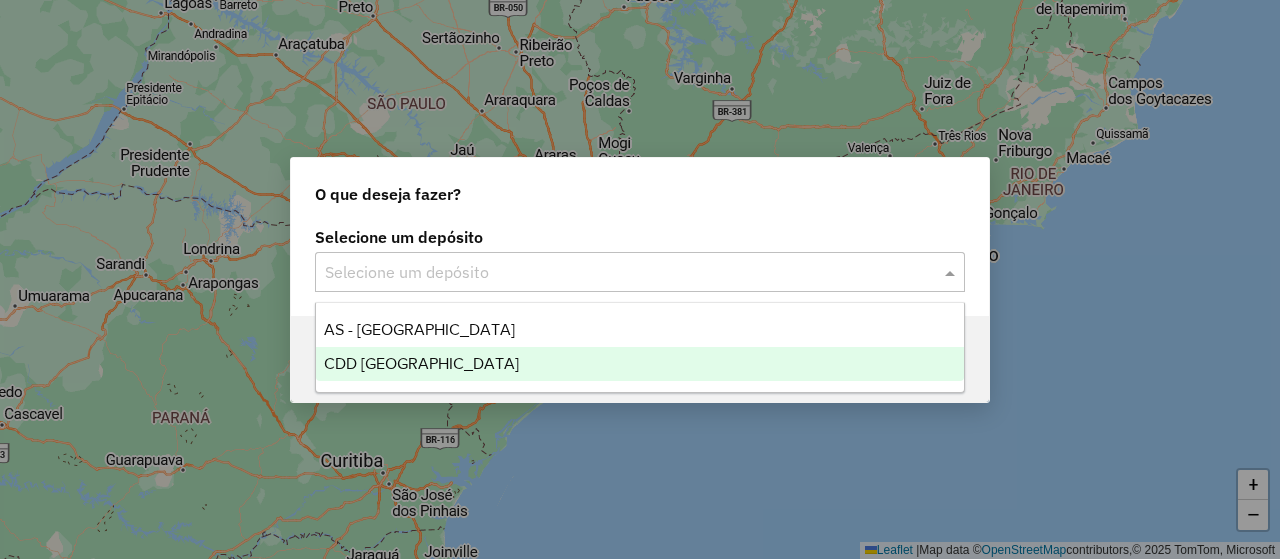 click on "CDD Florianópolis" at bounding box center (640, 364) 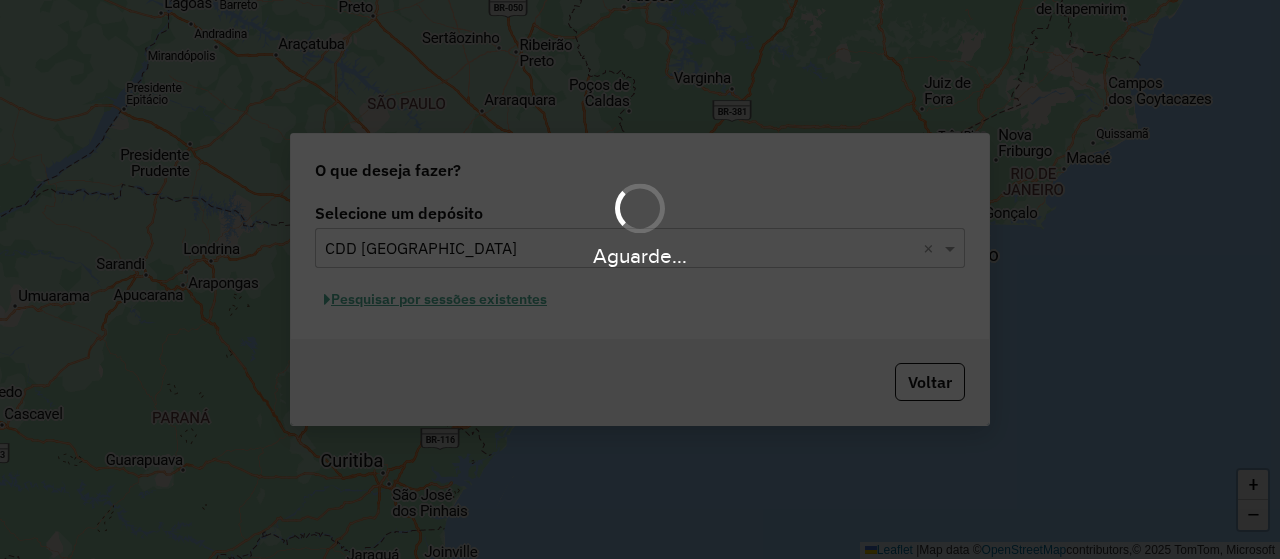 click on "Aguarde..." at bounding box center (640, 279) 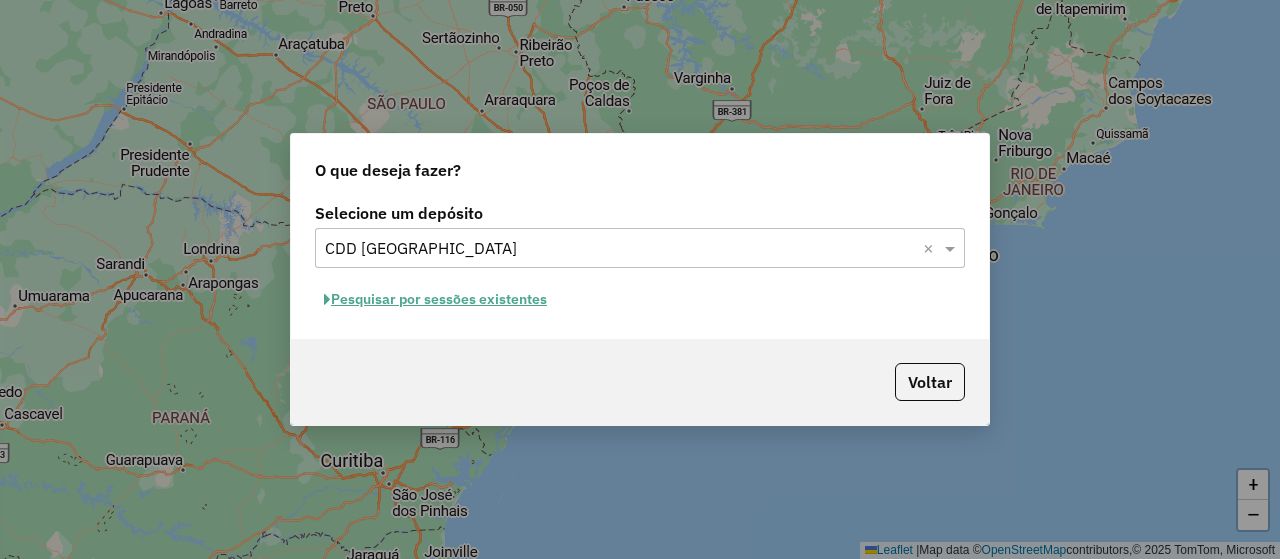 click on "Pesquisar por sessões existentes" 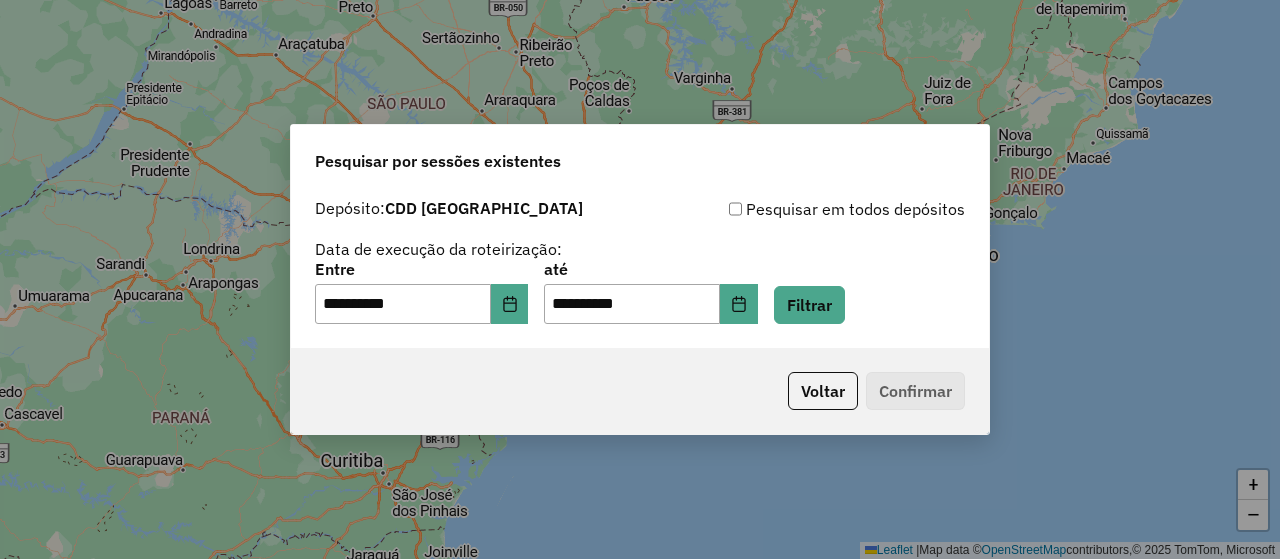 click on "**********" 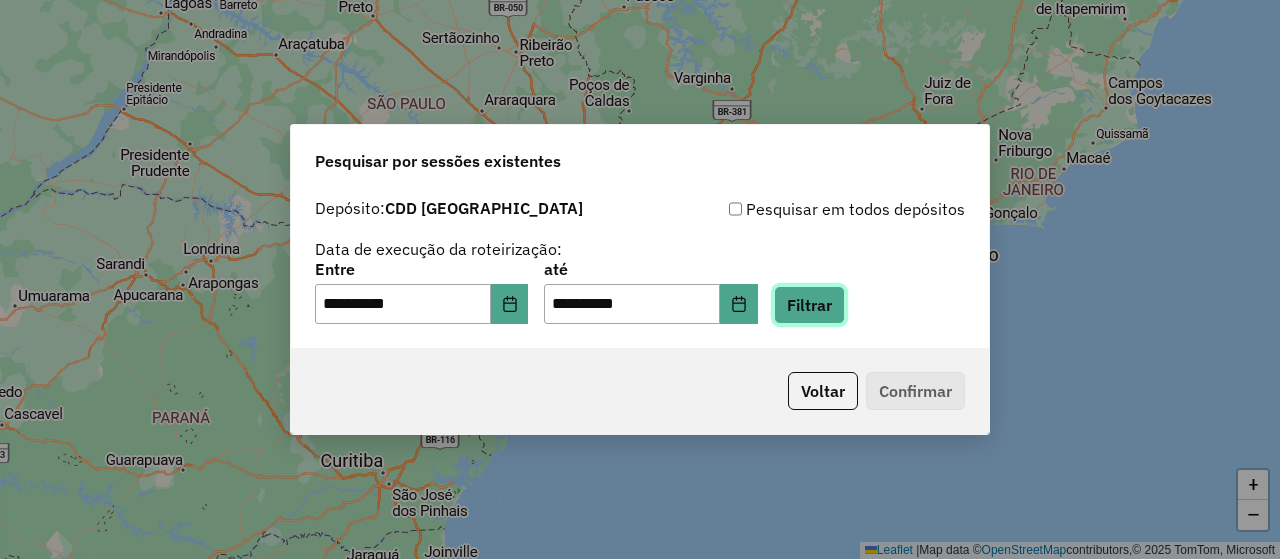 click on "Filtrar" 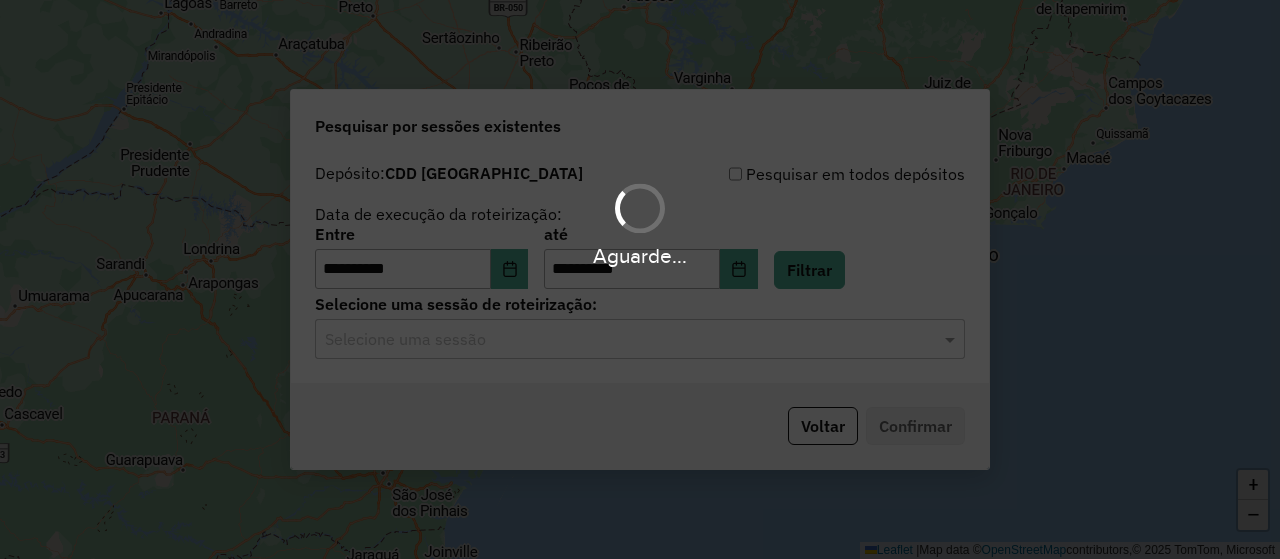 click on "Aguarde..." at bounding box center (640, 279) 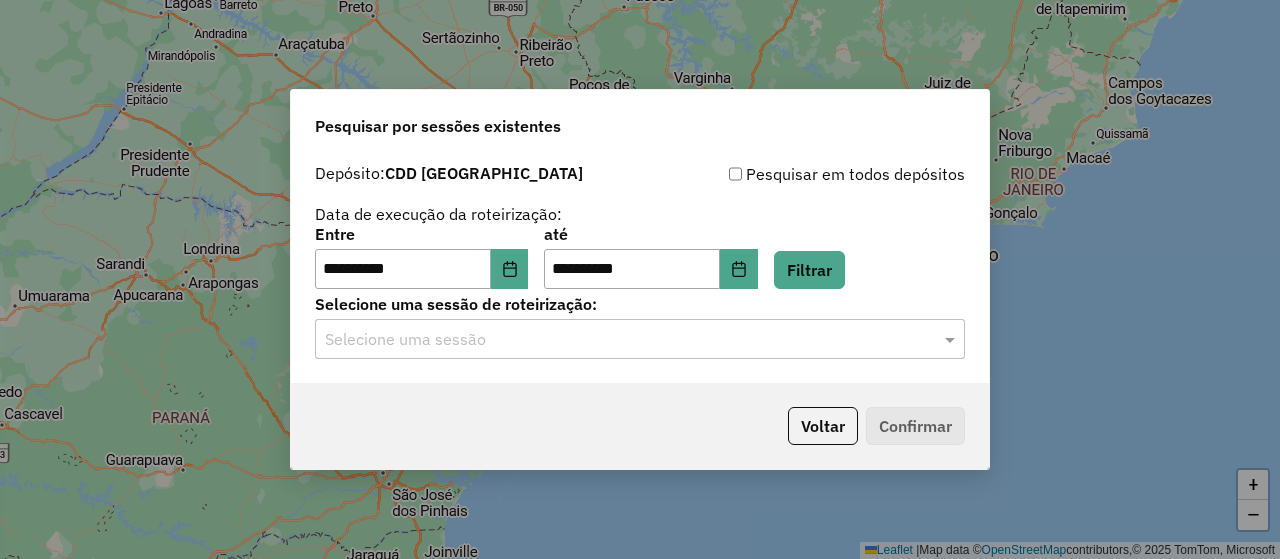click 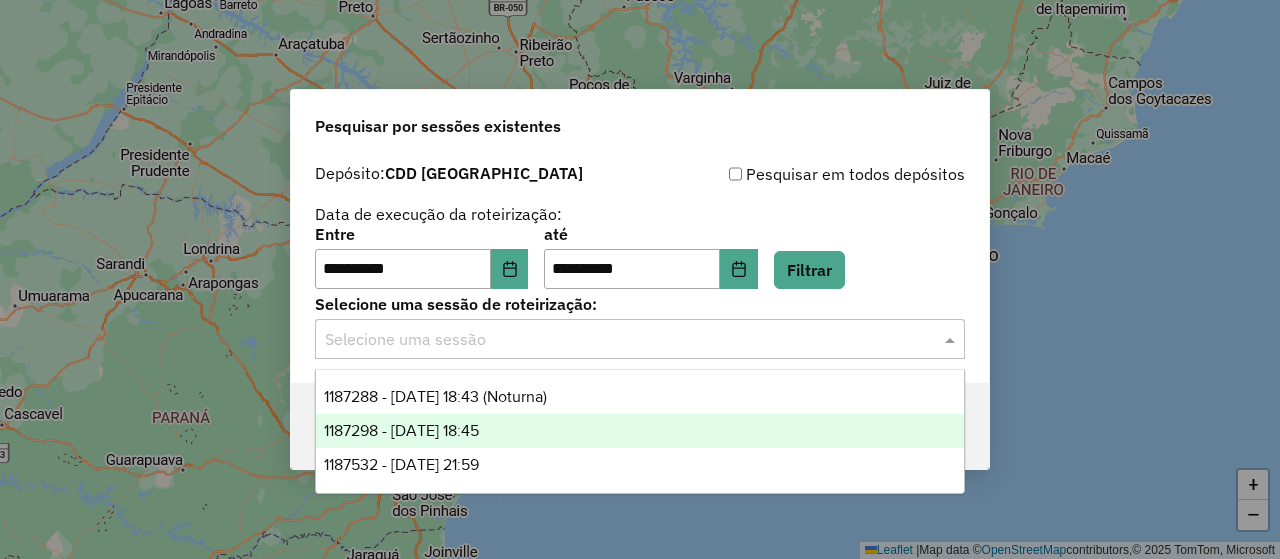 click on "1187298 - 10/07/2025 18:45" at bounding box center (640, 431) 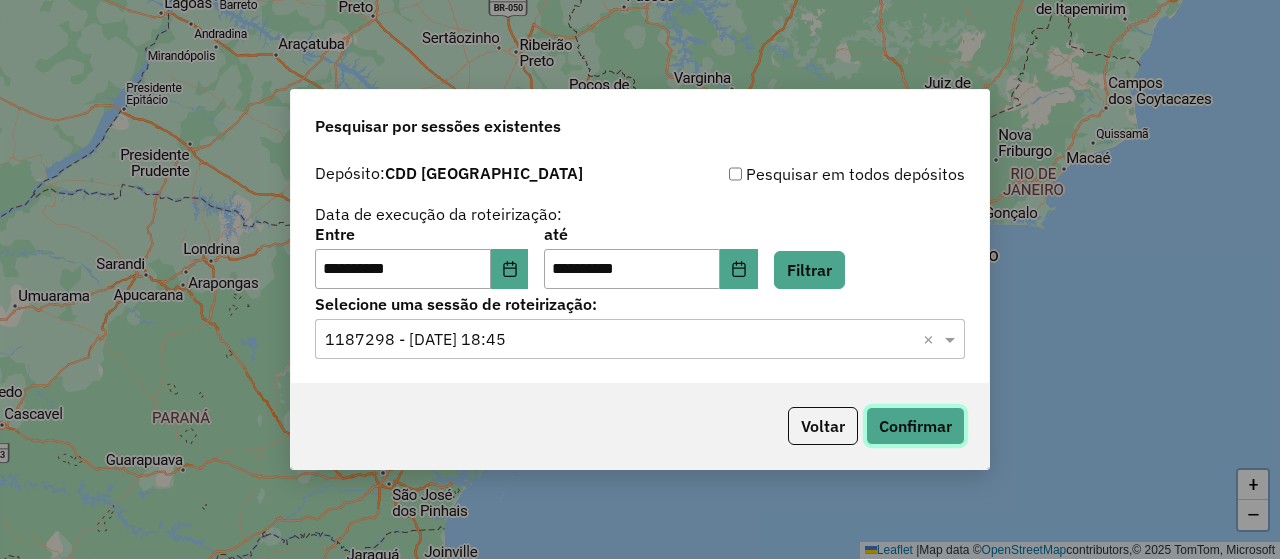 click on "Confirmar" 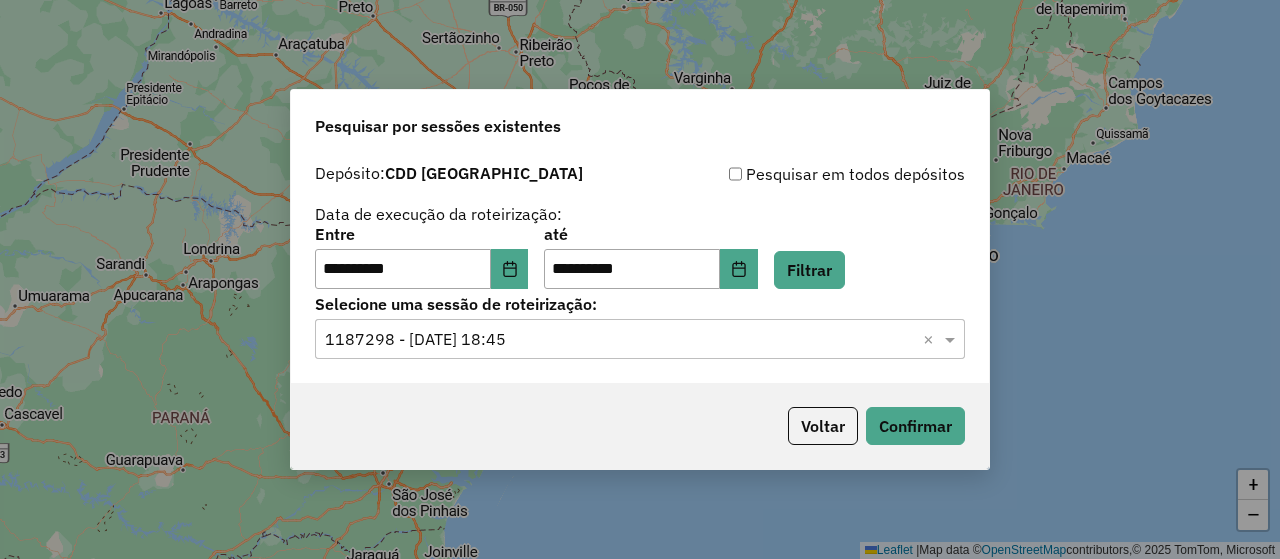 click on "**********" 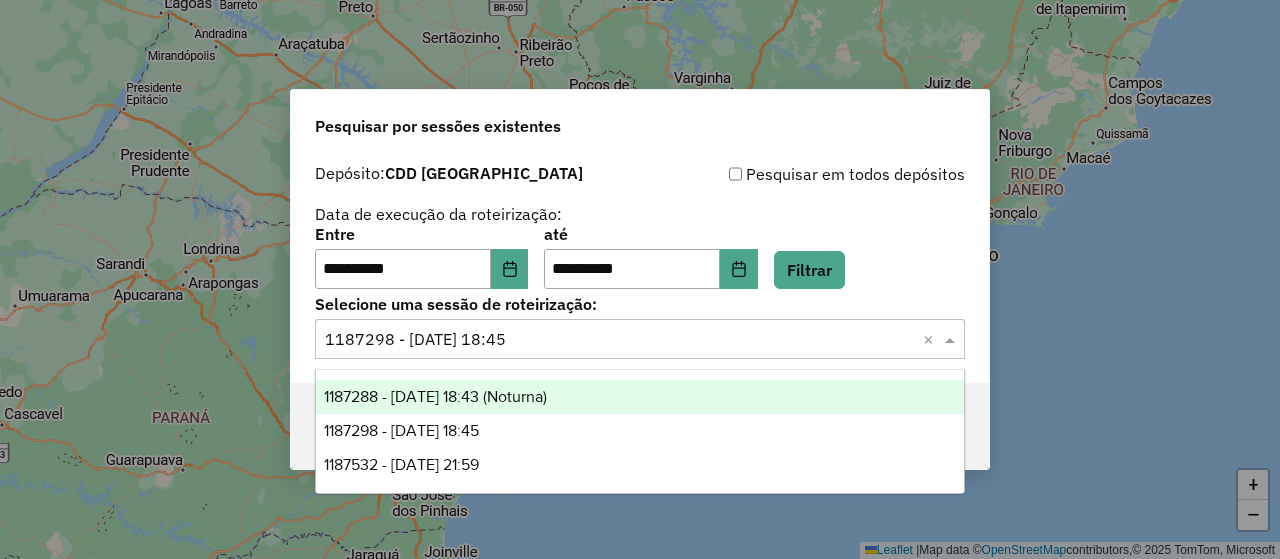 click on "1187288 - 10/07/2025 18:43 (Noturna)" at bounding box center [640, 397] 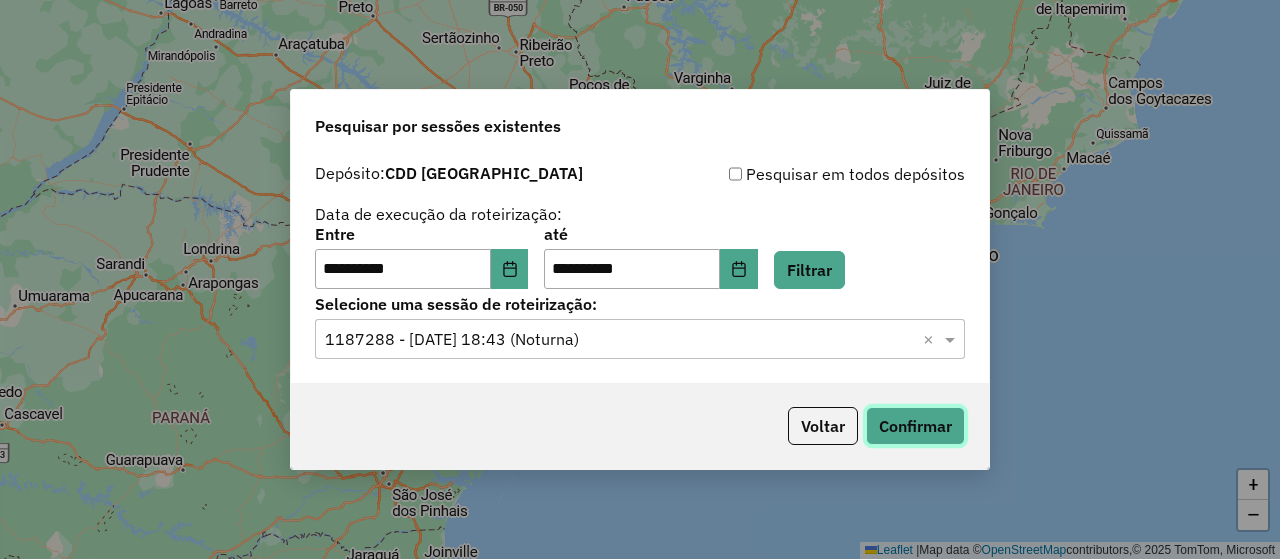 click on "Confirmar" 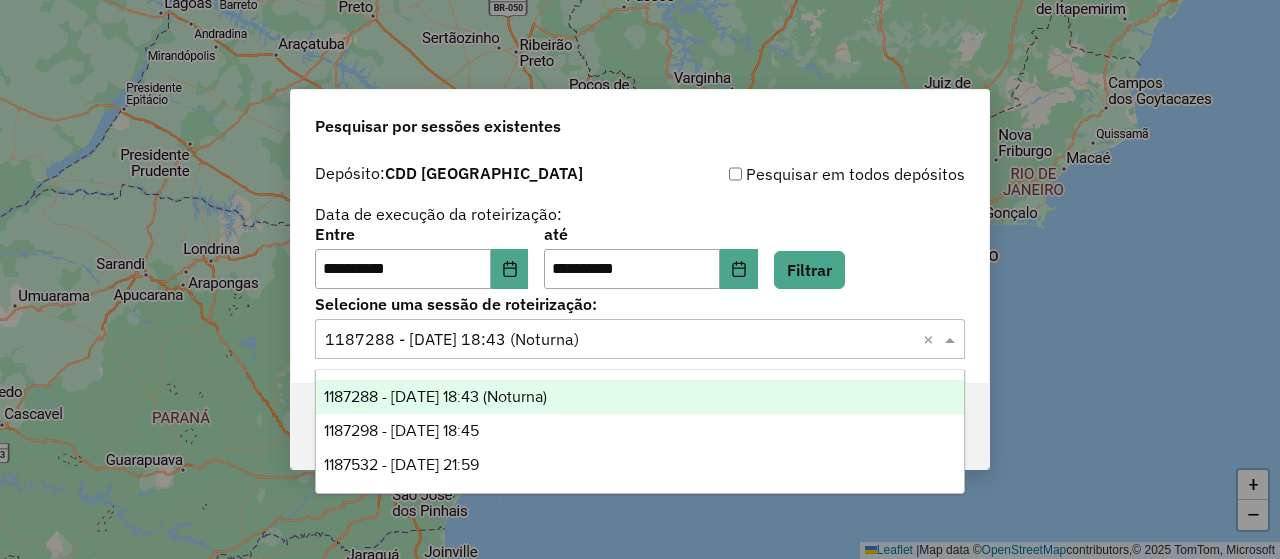 click 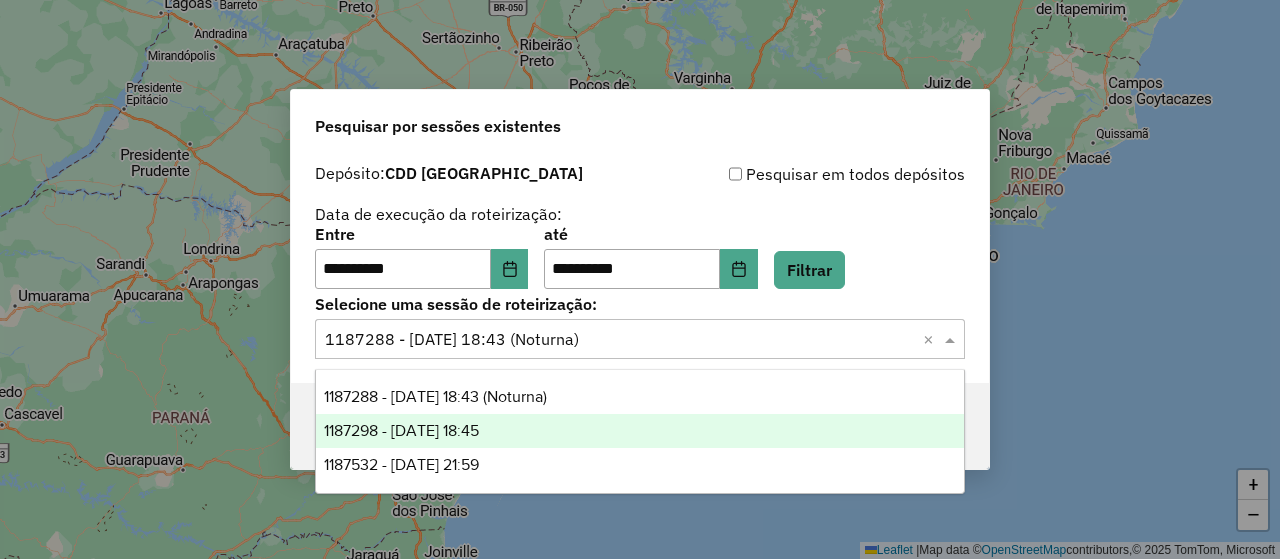 click on "1187298 - 10/07/2025 18:45" at bounding box center (640, 431) 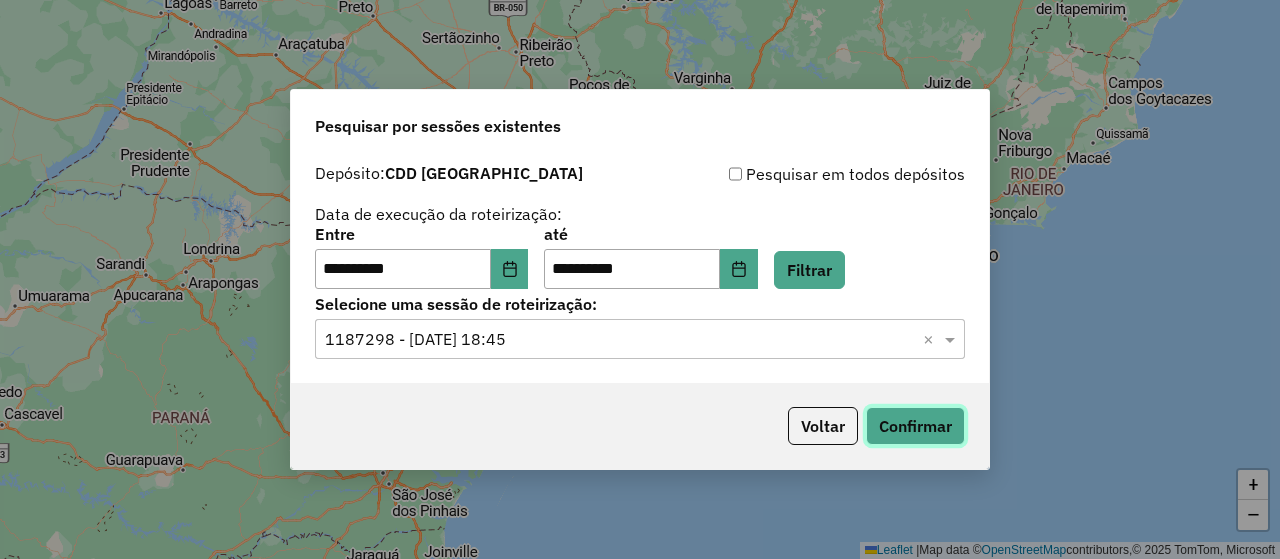 click on "Confirmar" 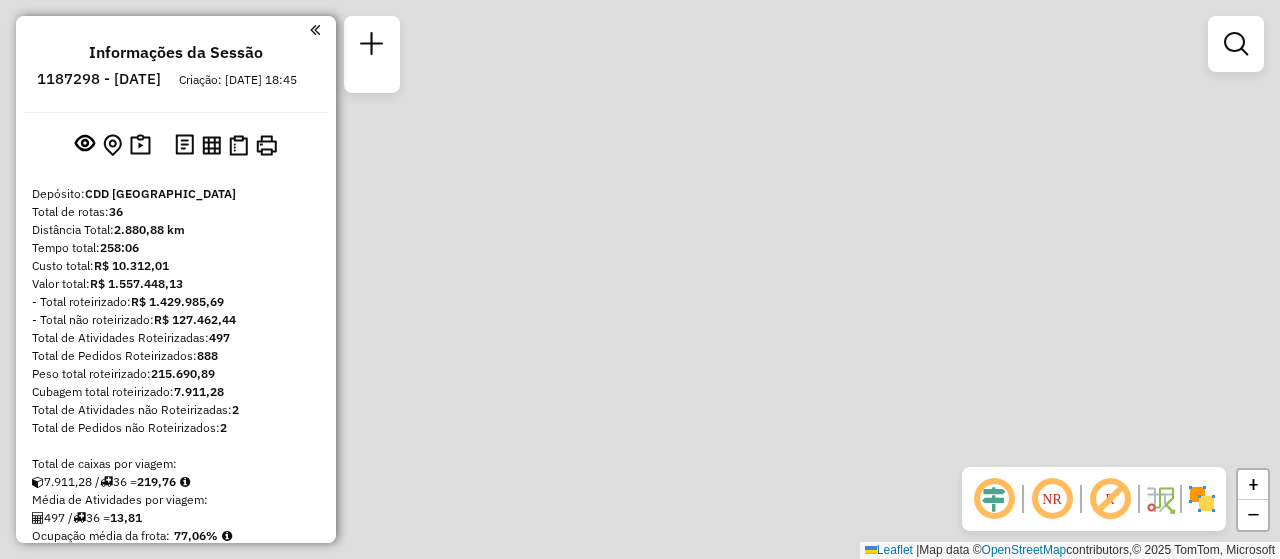 scroll, scrollTop: 0, scrollLeft: 0, axis: both 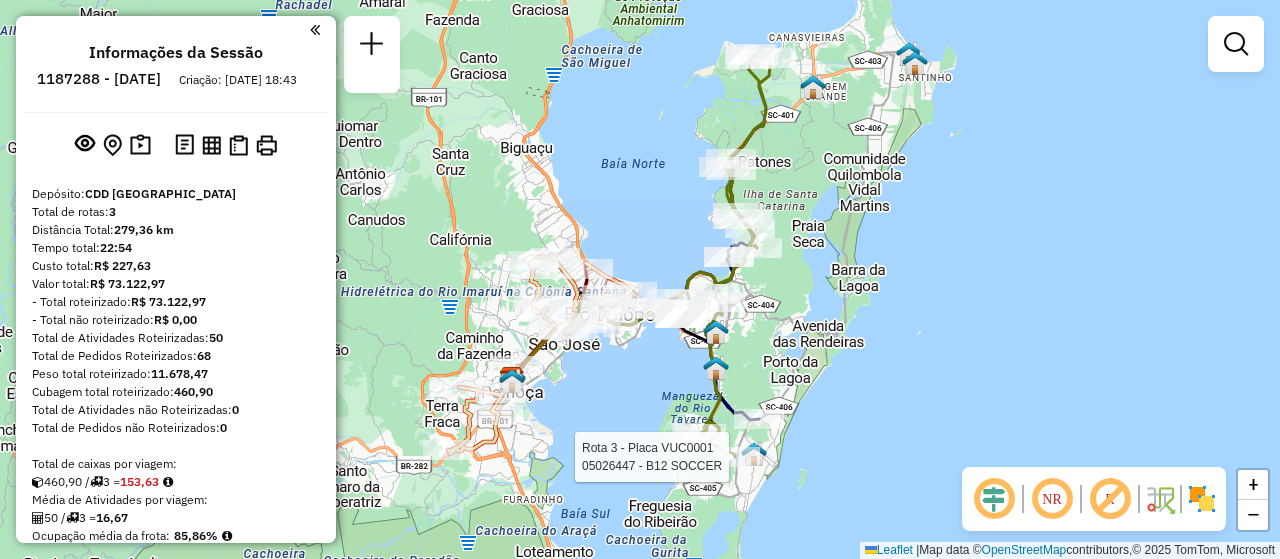 select on "**********" 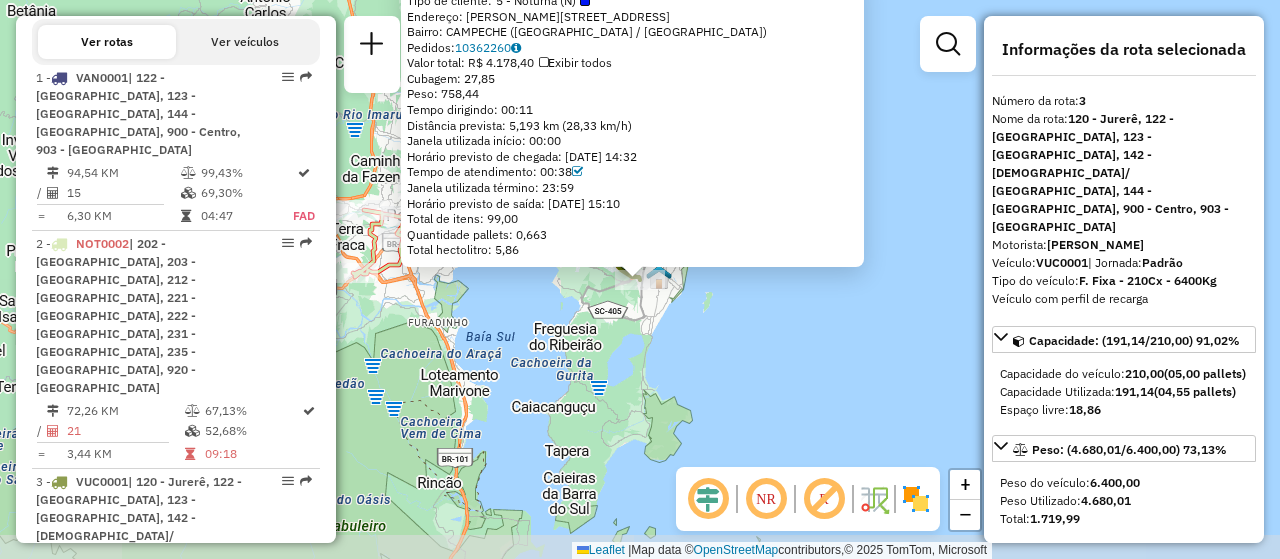 scroll, scrollTop: 757, scrollLeft: 0, axis: vertical 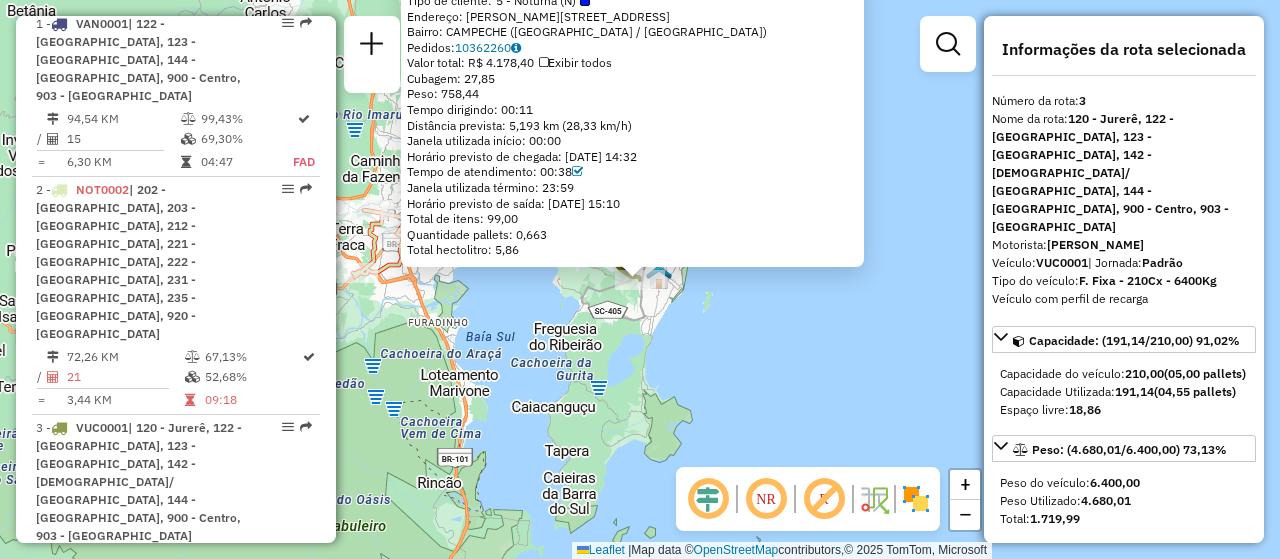 click on "05026447 - B12 SOCCER  Tipo de cliente:   5 - Noturna (N)   Endereço:  APARICIO RAMOS CORDEIRO 361   Bairro: CAMPECHE (FLORIANOPOLIS / SC)   Pedidos:  10362260   Valor total: R$ 4.178,40   Exibir todos   Cubagem: 27,85  Peso: 758,44  Tempo dirigindo: 00:11   Distância prevista: 5,193 km (28,33 km/h)   Janela utilizada início: 00:00   Horário previsto de chegada: 10/07/2025 14:32   Tempo de atendimento: 00:38   Janela utilizada término: 23:59   Horário previsto de saída: 10/07/2025 15:10   Total de itens: 99,00   Quantidade pallets: 0,663   Total hectolitro: 5,86  × Janela de atendimento Grade de atendimento Capacidade Transportadoras Veículos Cliente Pedidos  Rotas Selecione os dias de semana para filtrar as janelas de atendimento  Seg   Ter   Qua   Qui   Sex   Sáb   Dom  Informe o período da janela de atendimento: De: Até:  Filtrar exatamente a janela do cliente  Considerar janela de atendimento padrão  Selecione os dias de semana para filtrar as grades de atendimento  Seg   Ter   Qua   Qui  De:" 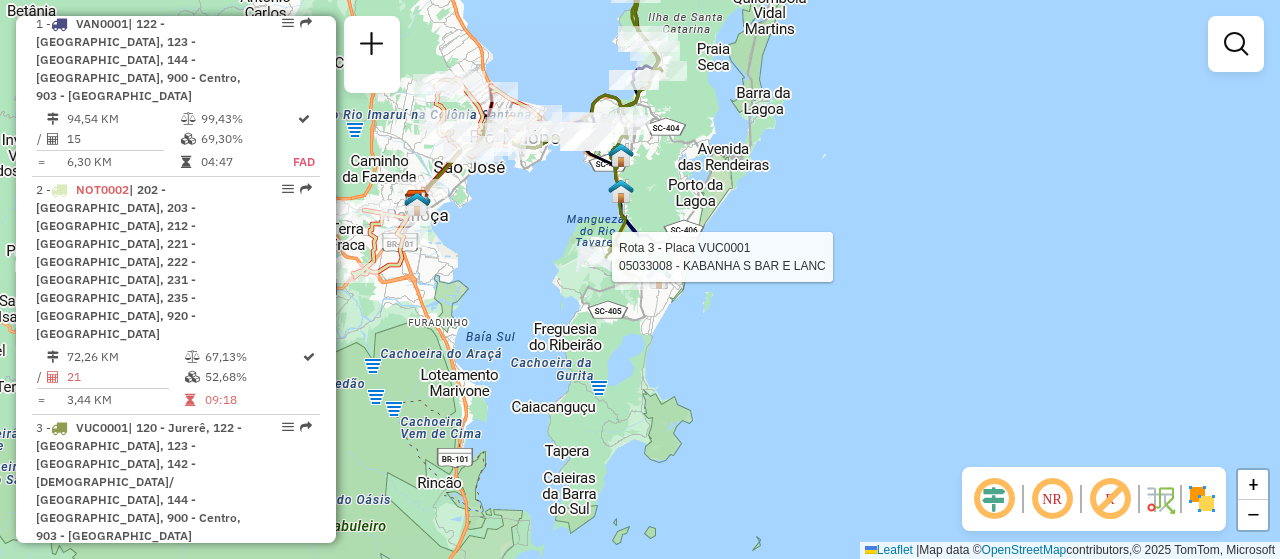 select on "**********" 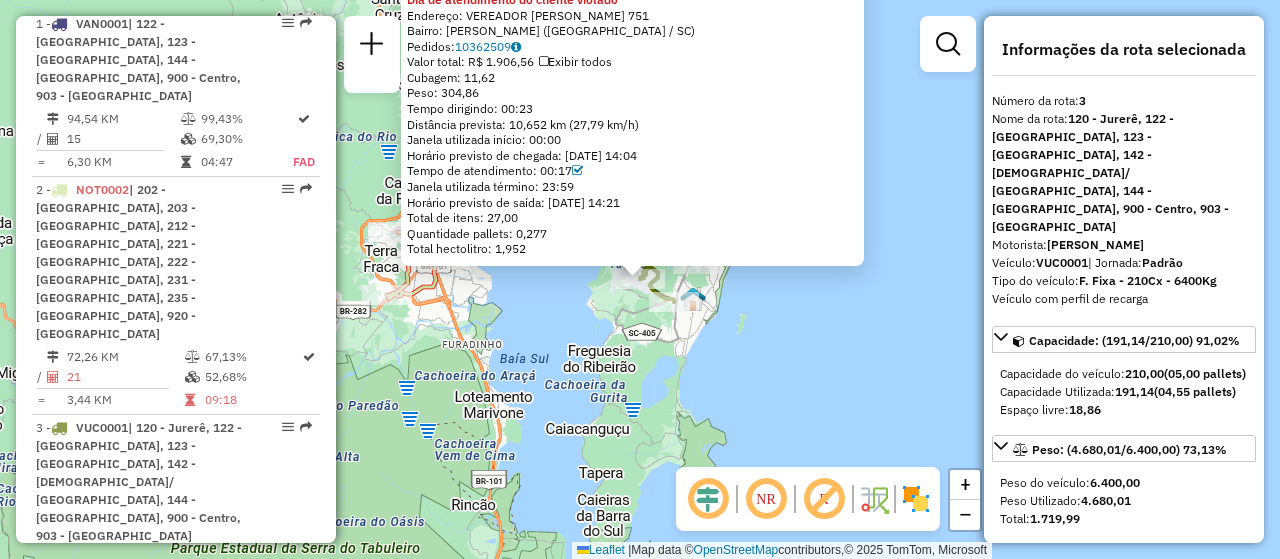 click on "05033008 - KABANHA S BAR E LANC  Tipo de cliente:   5 - Noturna (N)  Dia de atendimento do cliente violado  Endereço:  VEREADOR OSVALDO BITTENCOURT 751   Bairro: CARIANOS (FLORIANOPOLIS / SC)   Pedidos:  10362509   Valor total: R$ 1.906,56   Exibir todos   Cubagem: 11,62  Peso: 304,86  Tempo dirigindo: 00:23   Distância prevista: 10,652 km (27,79 km/h)   Janela utilizada início: 00:00   Horário previsto de chegada: 10/07/2025 14:04   Tempo de atendimento: 00:17   Janela utilizada término: 23:59   Horário previsto de saída: 10/07/2025 14:21   Total de itens: 27,00   Quantidade pallets: 0,277   Total hectolitro: 1,952  × Janela de atendimento Grade de atendimento Capacidade Transportadoras Veículos Cliente Pedidos  Rotas Selecione os dias de semana para filtrar as janelas de atendimento  Seg   Ter   Qua   Qui   Sex   Sáb   Dom  Informe o período da janela de atendimento: De: Até:  Filtrar exatamente a janela do cliente  Considerar janela de atendimento padrão   Seg   Ter   Qua   Qui   Sex   Sáb  +" 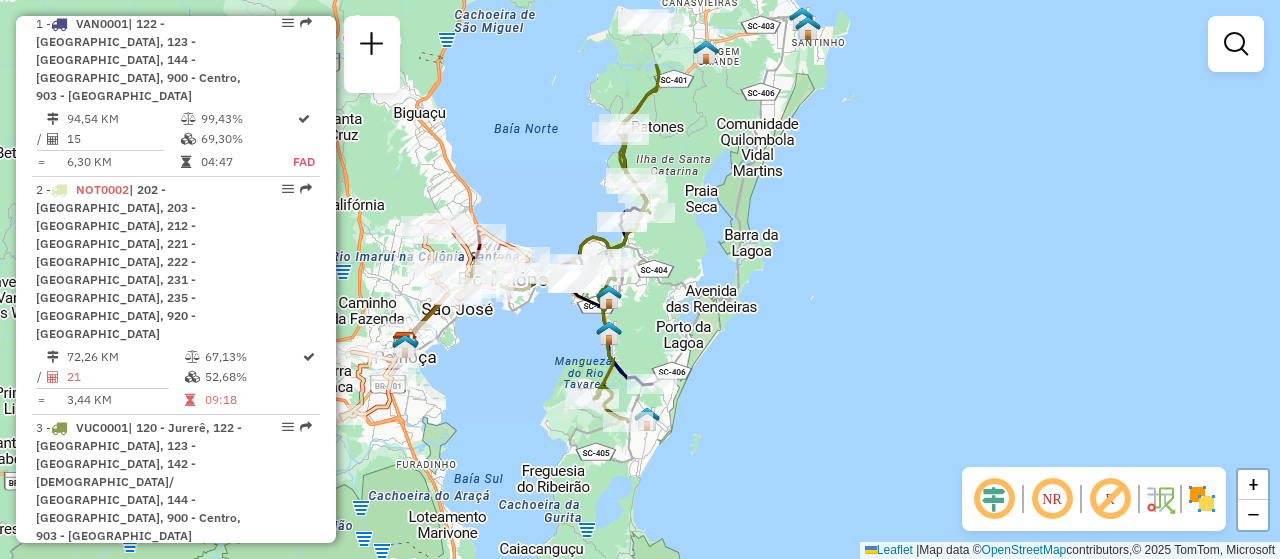 drag, startPoint x: 831, startPoint y: 303, endPoint x: 768, endPoint y: 436, distance: 147.16656 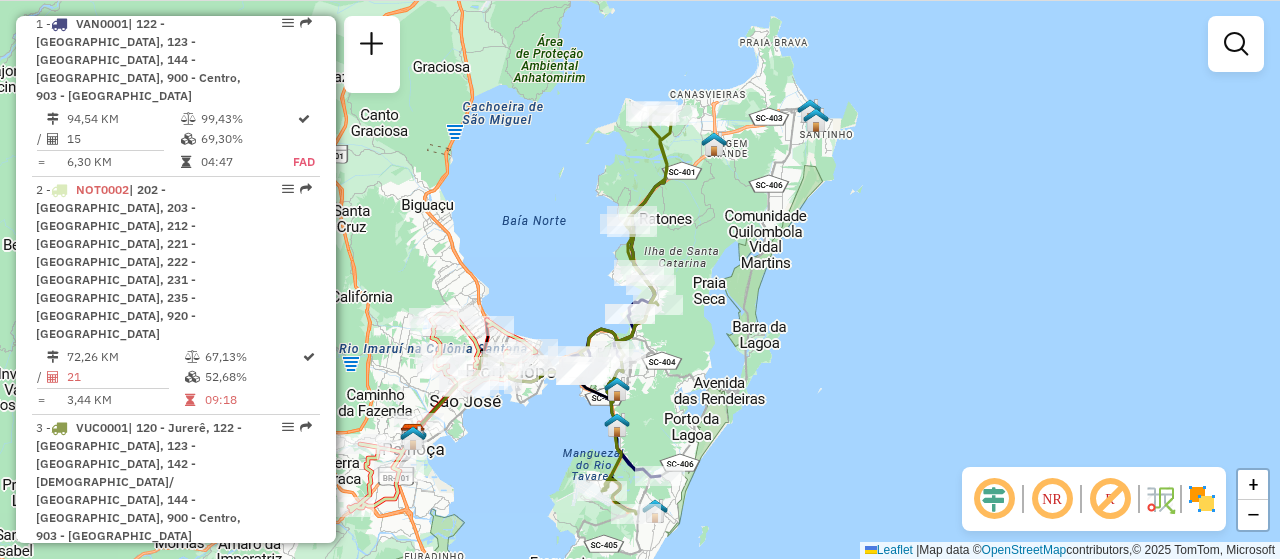 drag, startPoint x: 711, startPoint y: 335, endPoint x: 725, endPoint y: 414, distance: 80.23092 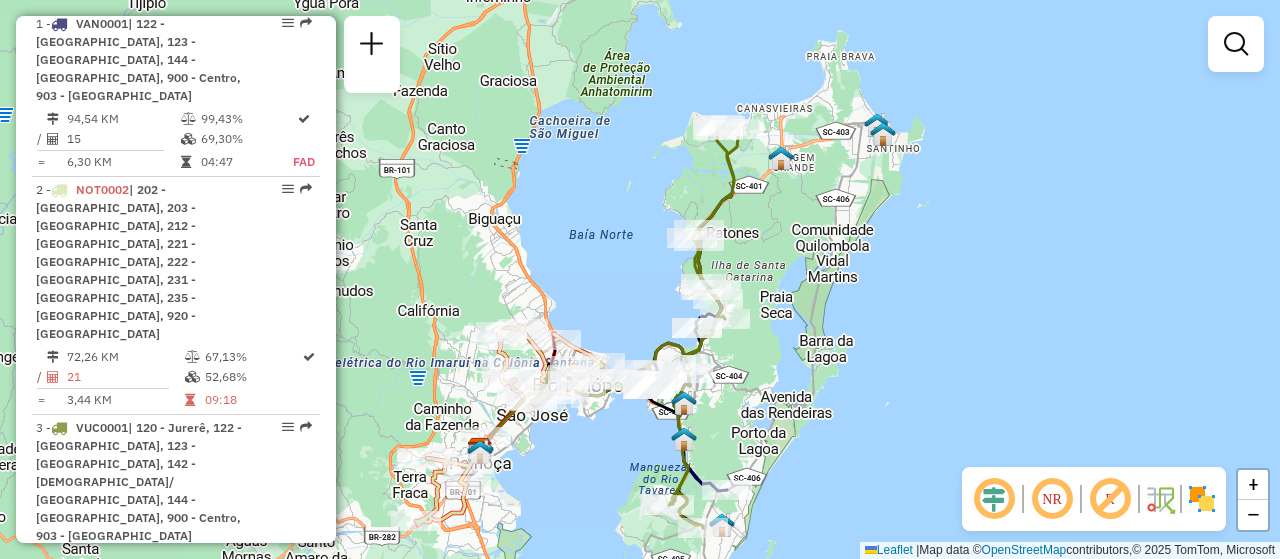 drag, startPoint x: 690, startPoint y: 368, endPoint x: 757, endPoint y: 381, distance: 68.24954 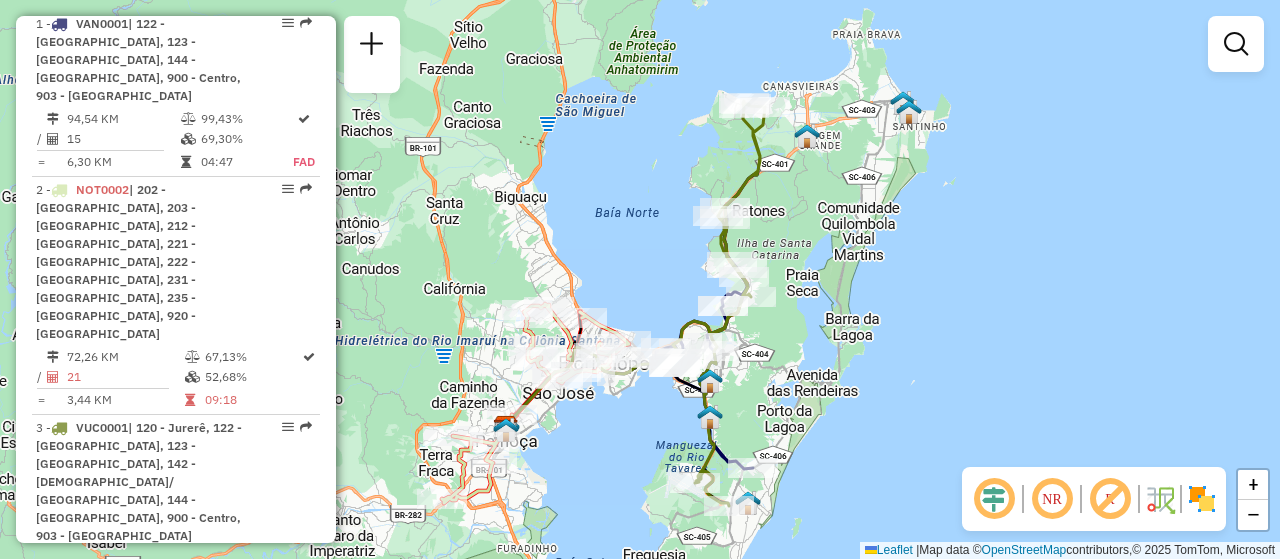 click on "Janela de atendimento Grade de atendimento Capacidade Transportadoras Veículos Cliente Pedidos  Rotas Selecione os dias de semana para filtrar as janelas de atendimento  Seg   Ter   Qua   Qui   Sex   Sáb   Dom  Informe o período da janela de atendimento: De: Até:  Filtrar exatamente a janela do cliente  Considerar janela de atendimento padrão  Selecione os dias de semana para filtrar as grades de atendimento  Seg   Ter   Qua   Qui   Sex   Sáb   Dom   Considerar clientes sem dia de atendimento cadastrado  Clientes fora do dia de atendimento selecionado Filtrar as atividades entre os valores definidos abaixo:  Peso mínimo:   Peso máximo:   Cubagem mínima:   Cubagem máxima:   De:   Até:  Filtrar as atividades entre o tempo de atendimento definido abaixo:  De:   Até:   Considerar capacidade total dos clientes não roteirizados Transportadora: Selecione um ou mais itens Tipo de veículo: Selecione um ou mais itens Veículo: Selecione um ou mais itens Motorista: Selecione um ou mais itens Nome: Rótulo:" 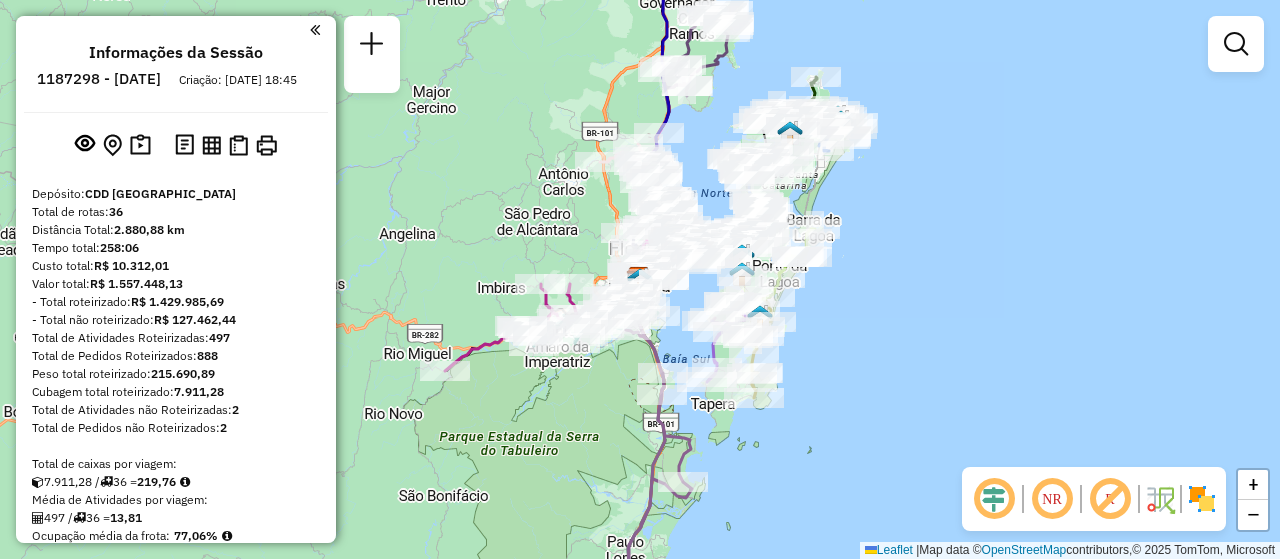 scroll, scrollTop: 0, scrollLeft: 0, axis: both 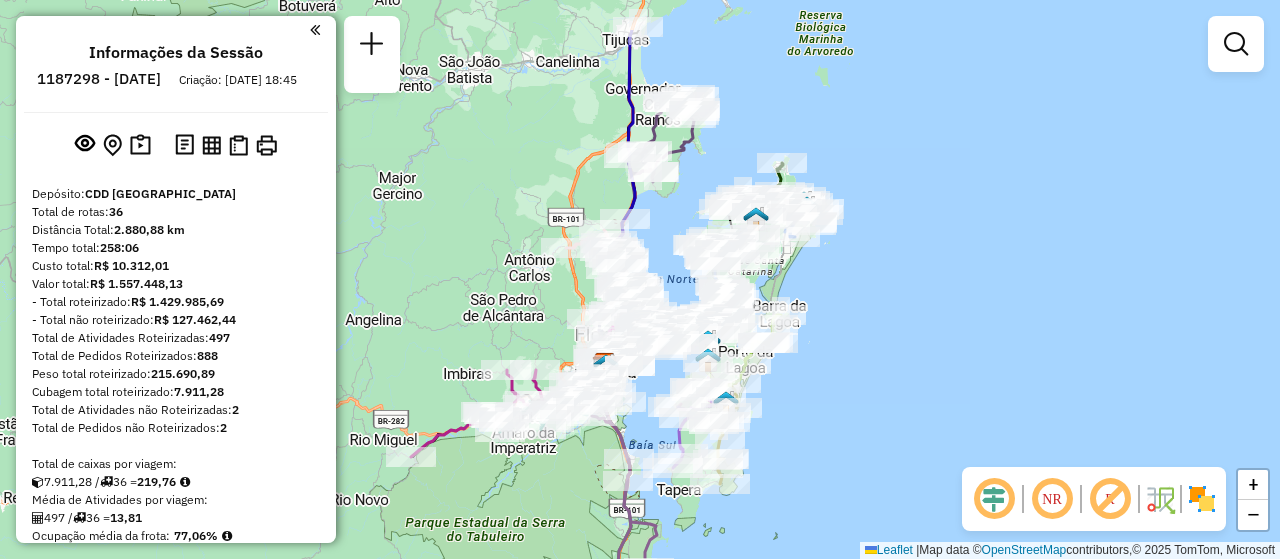 drag, startPoint x: 0, startPoint y: 0, endPoint x: 969, endPoint y: 302, distance: 1014.97046 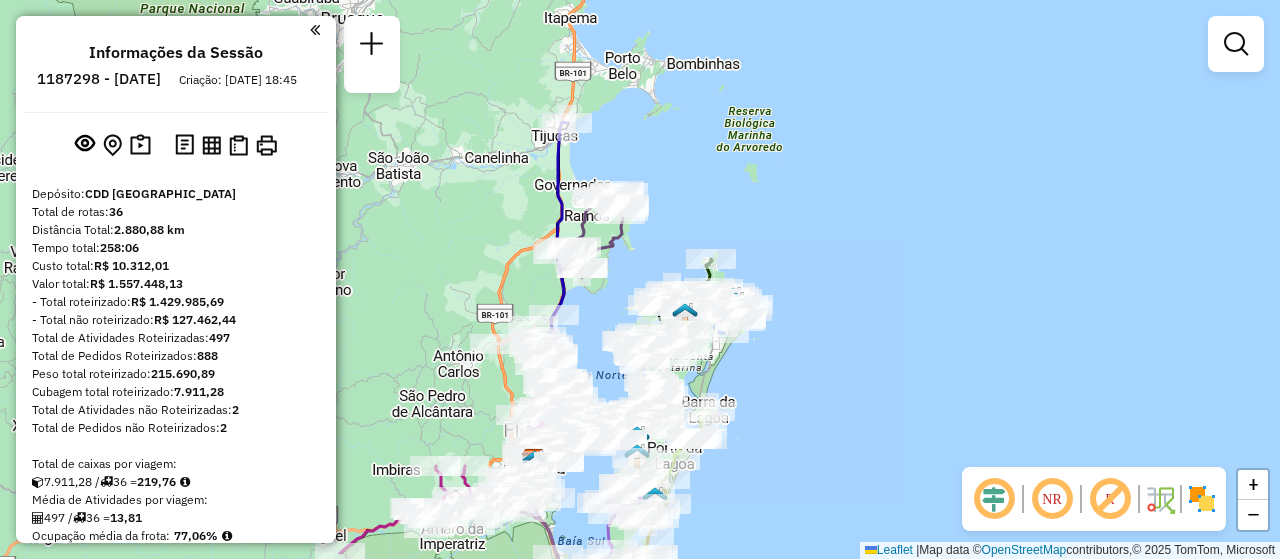 drag, startPoint x: 1005, startPoint y: 203, endPoint x: 929, endPoint y: 306, distance: 128.0039 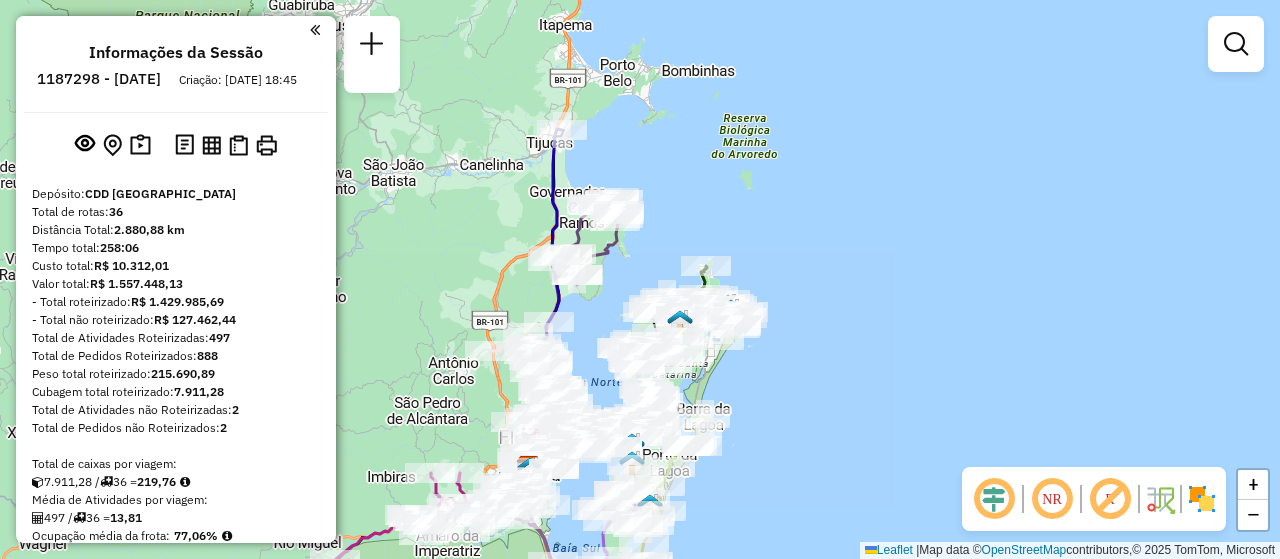 drag, startPoint x: 805, startPoint y: 311, endPoint x: 801, endPoint y: 263, distance: 48.166378 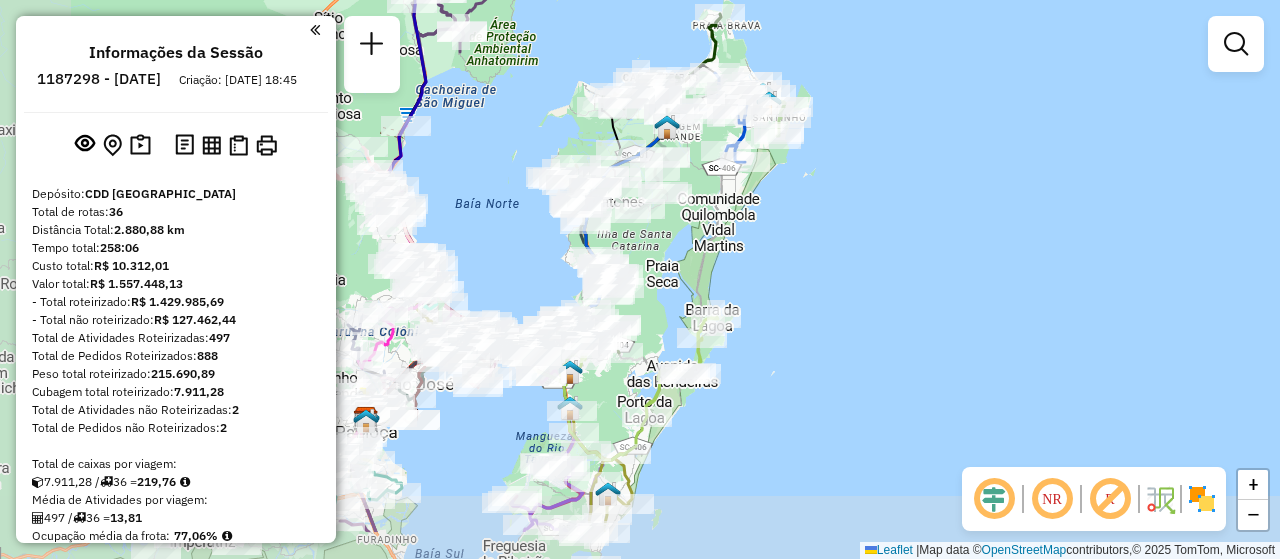 drag, startPoint x: 714, startPoint y: 400, endPoint x: 883, endPoint y: 317, distance: 188.28171 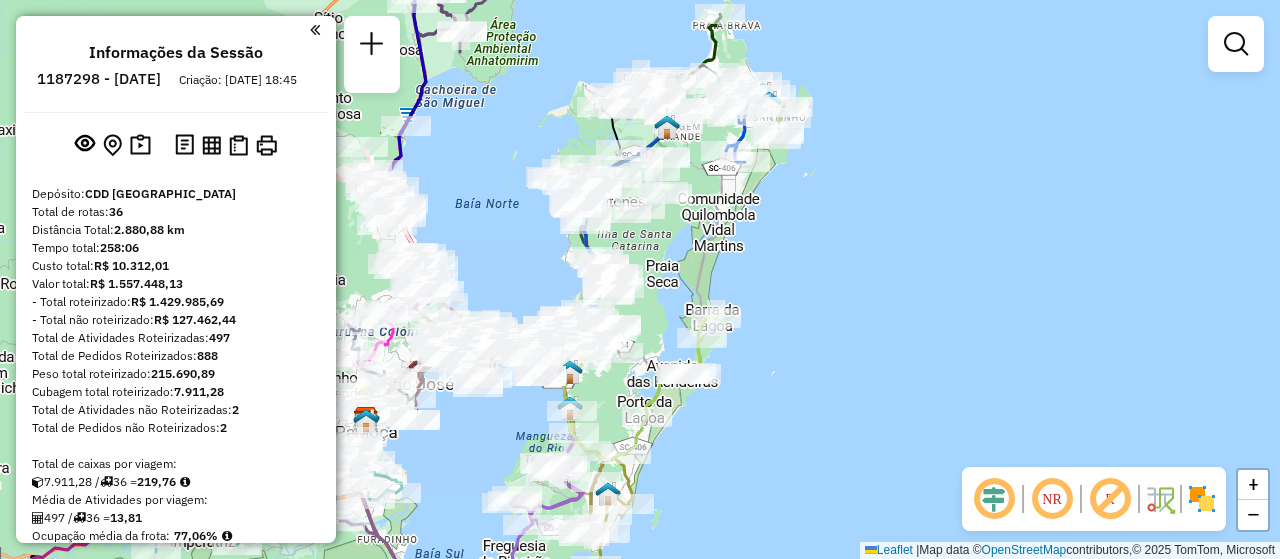 scroll, scrollTop: 3699, scrollLeft: 0, axis: vertical 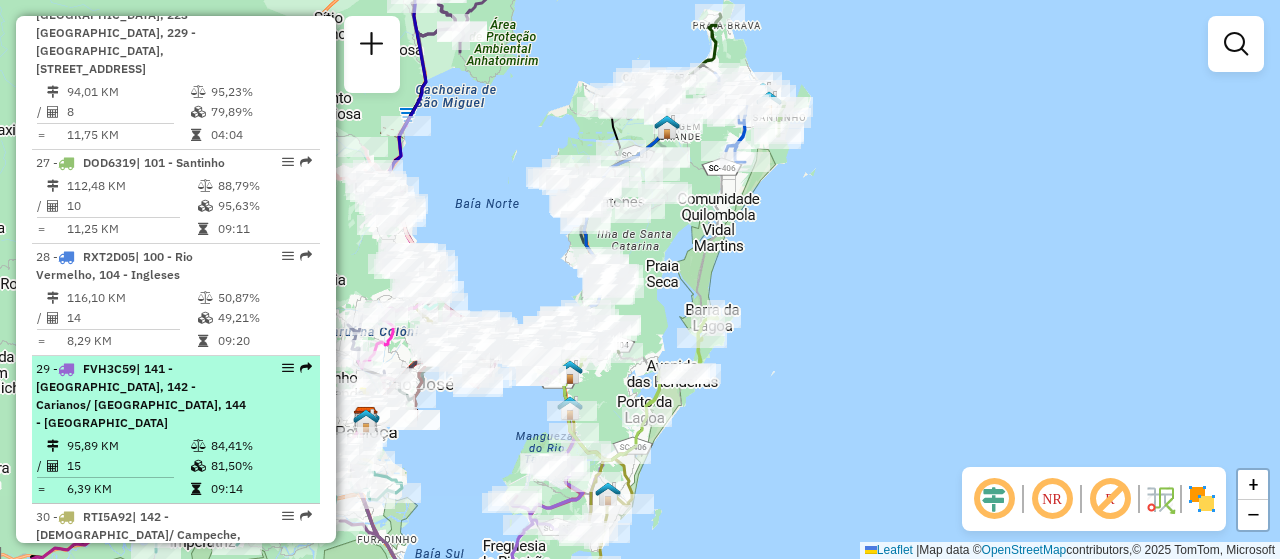 click at bounding box center [288, 368] 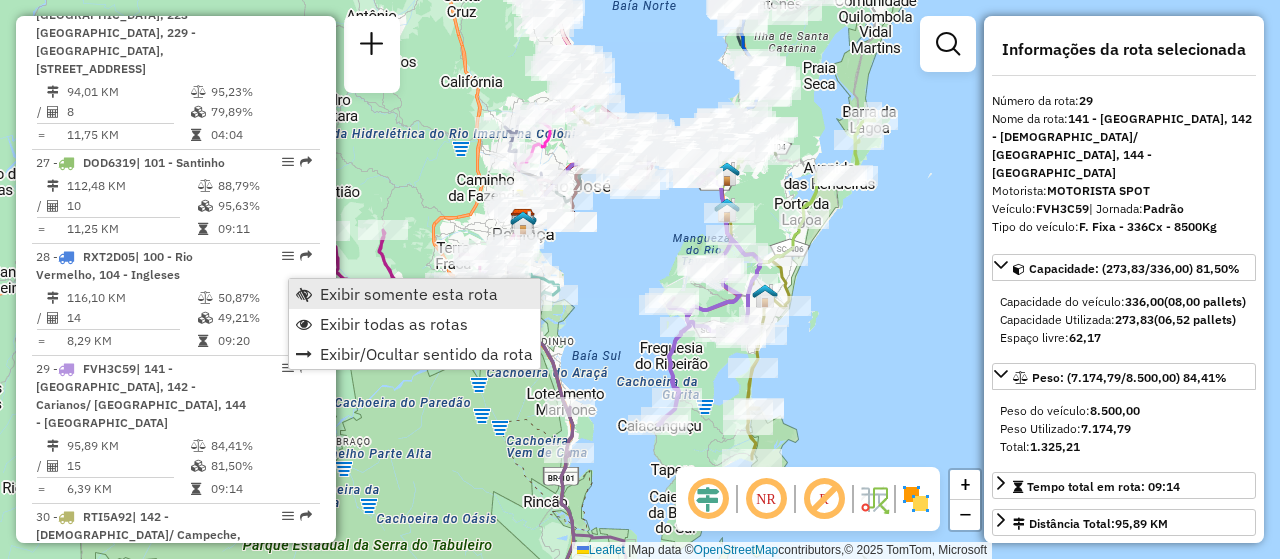 click on "Exibir somente esta rota" at bounding box center (409, 294) 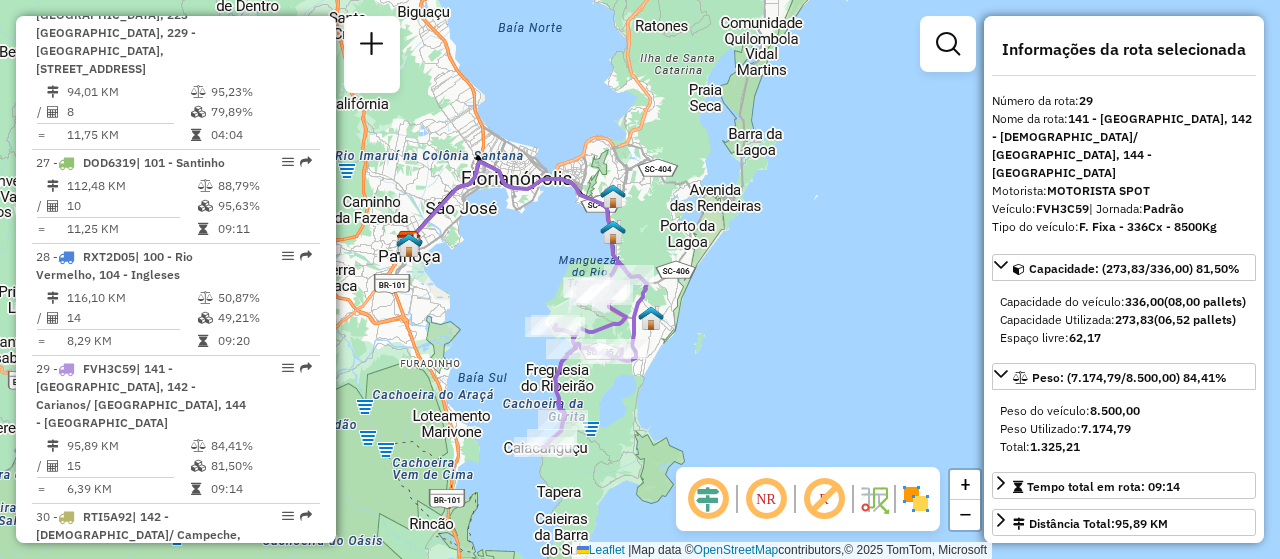 drag, startPoint x: 826, startPoint y: 397, endPoint x: 718, endPoint y: 418, distance: 110.02273 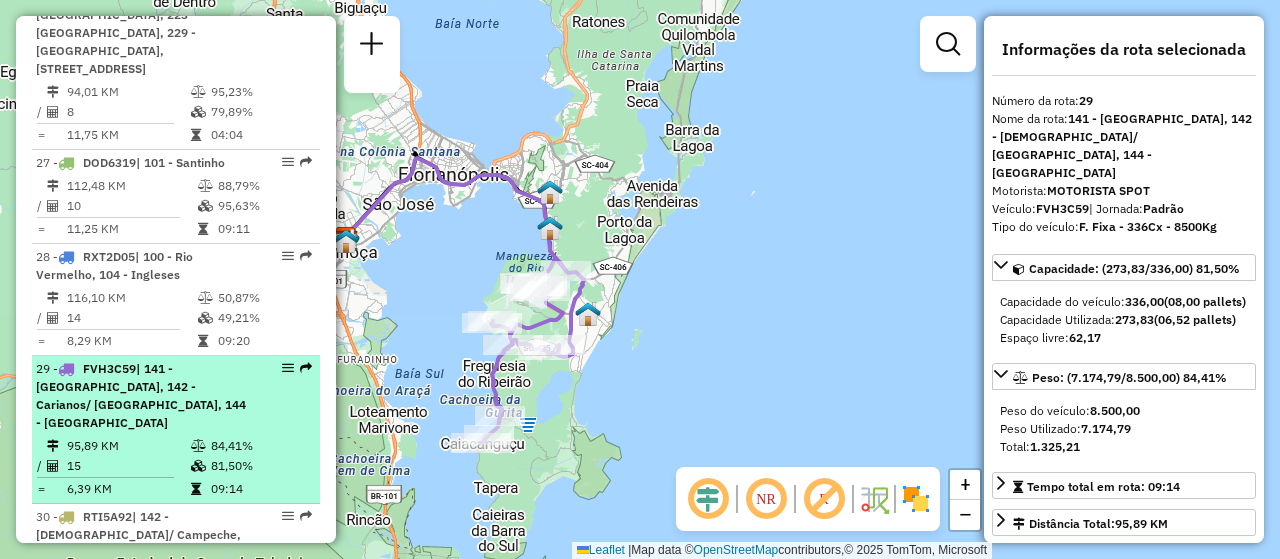 drag, startPoint x: 269, startPoint y: 280, endPoint x: 292, endPoint y: 289, distance: 24.698177 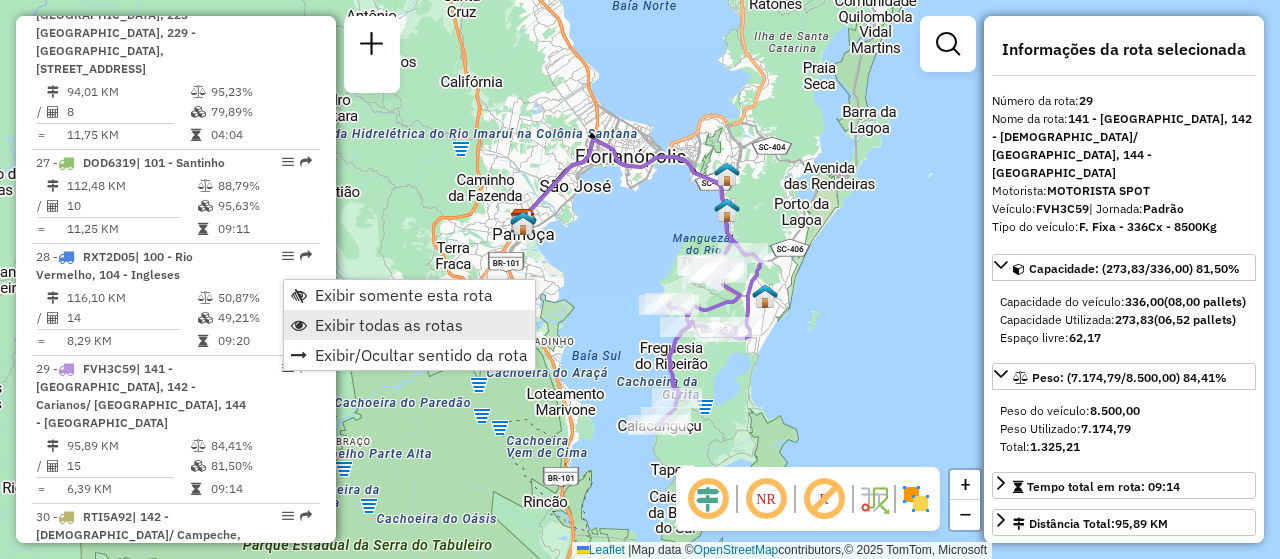 click on "Exibir todas as rotas" at bounding box center [389, 325] 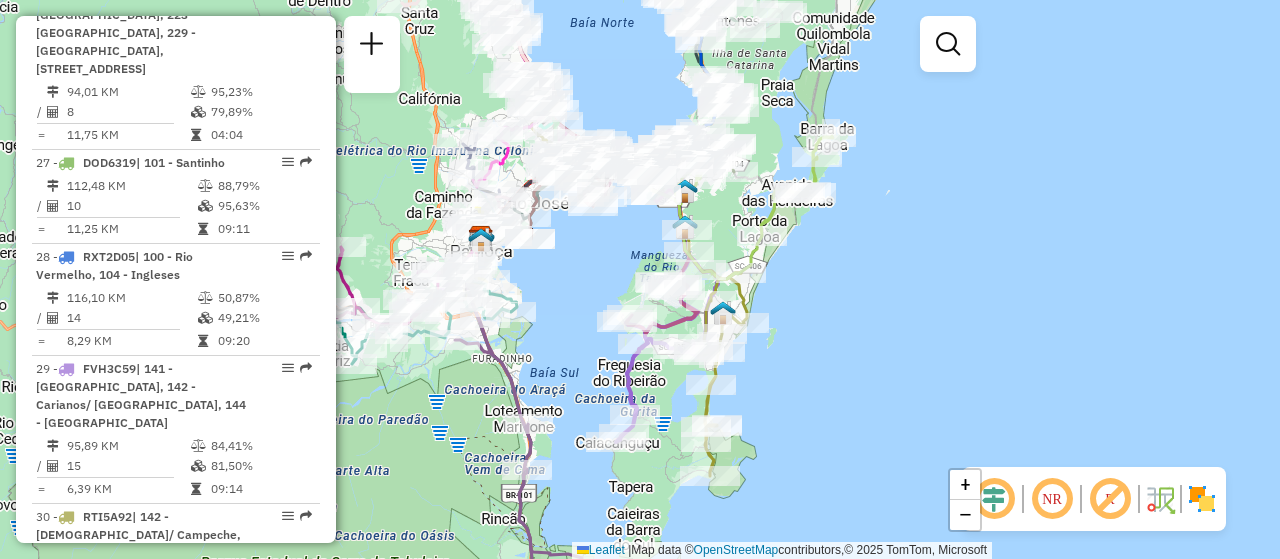 drag, startPoint x: 845, startPoint y: 389, endPoint x: 787, endPoint y: 400, distance: 59.03389 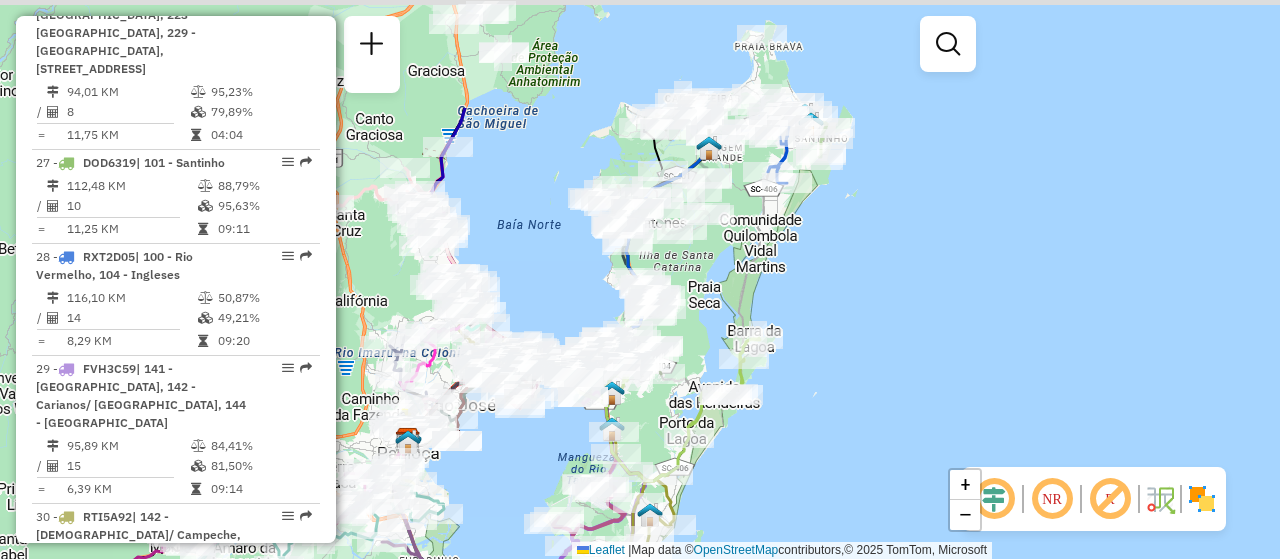drag, startPoint x: 866, startPoint y: 348, endPoint x: 776, endPoint y: 521, distance: 195.01025 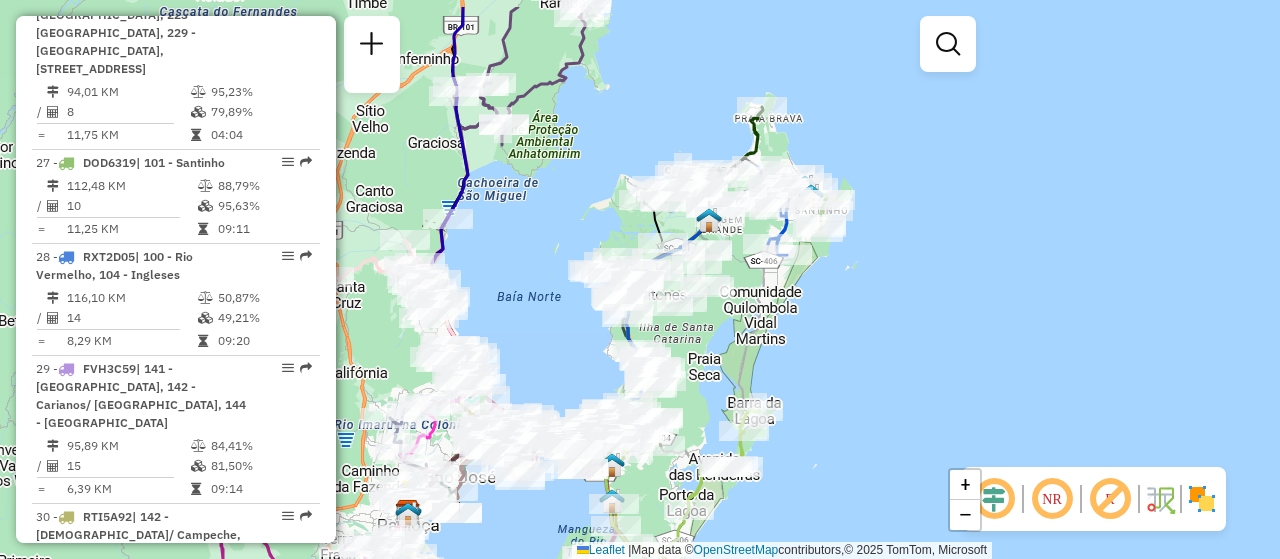drag, startPoint x: 901, startPoint y: 348, endPoint x: 903, endPoint y: 415, distance: 67.02985 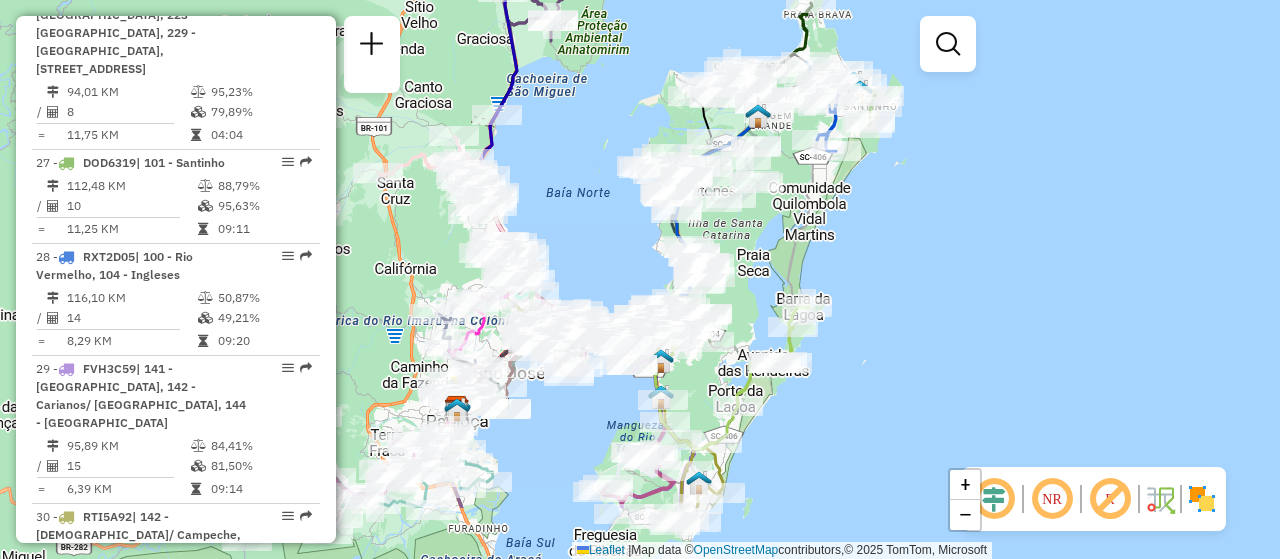 drag, startPoint x: 843, startPoint y: 425, endPoint x: 891, endPoint y: 318, distance: 117.273186 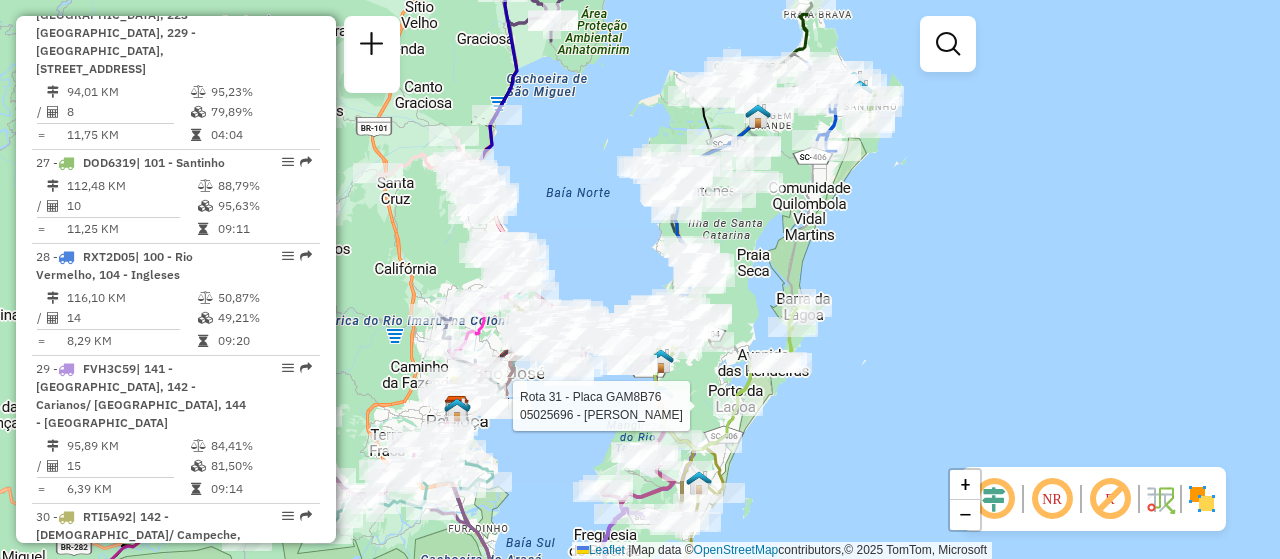 select on "**********" 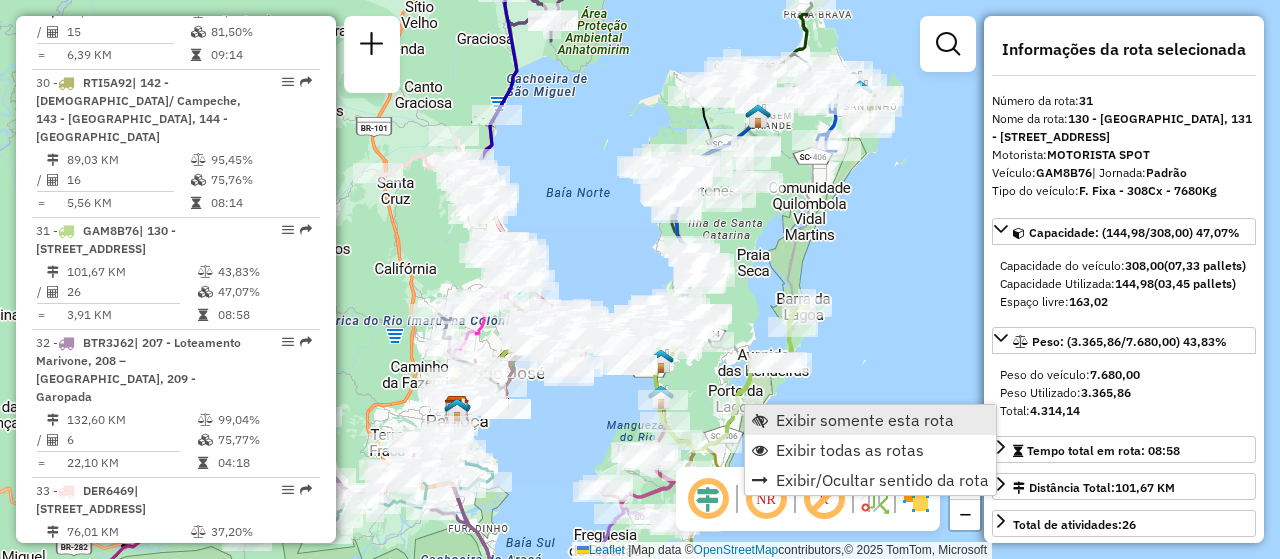 scroll, scrollTop: 4209, scrollLeft: 0, axis: vertical 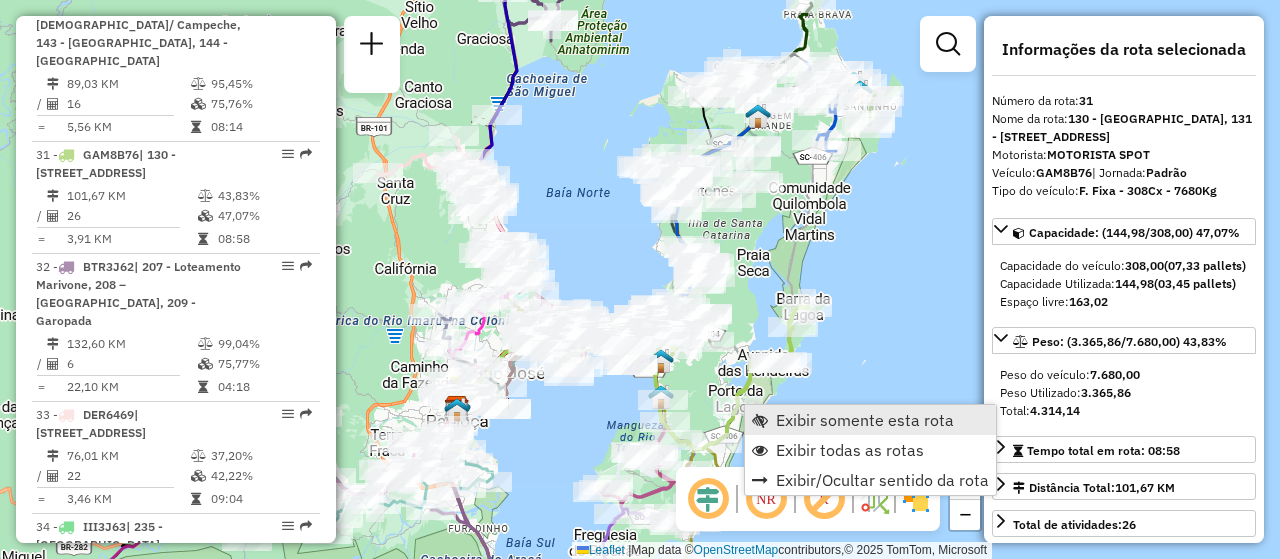click on "Exibir somente esta rota" at bounding box center (865, 420) 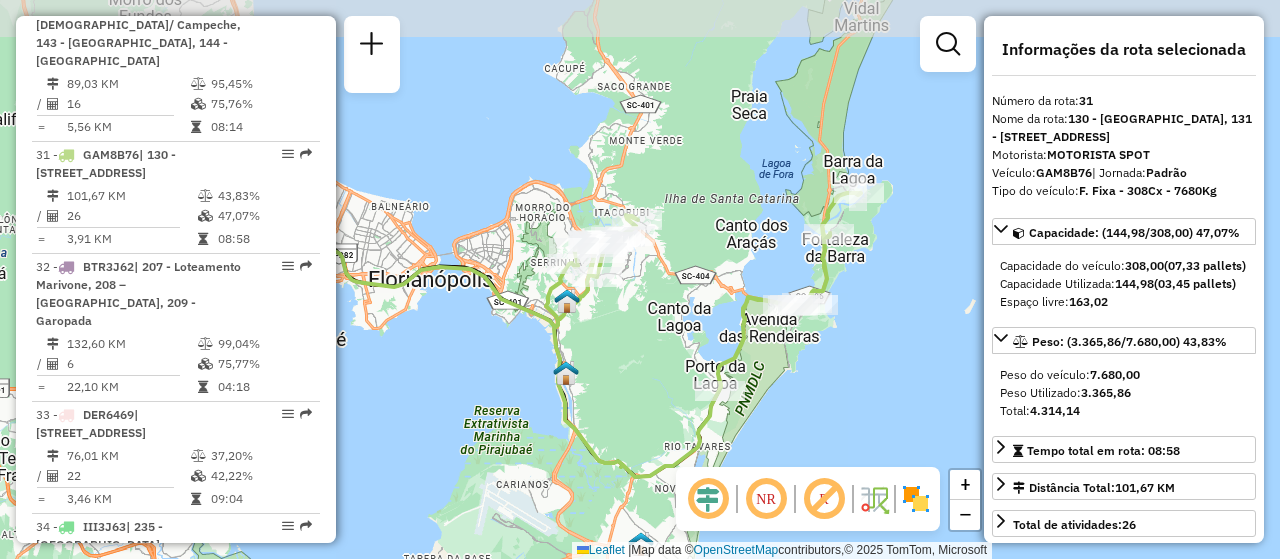 drag, startPoint x: 880, startPoint y: 366, endPoint x: 756, endPoint y: 418, distance: 134.46188 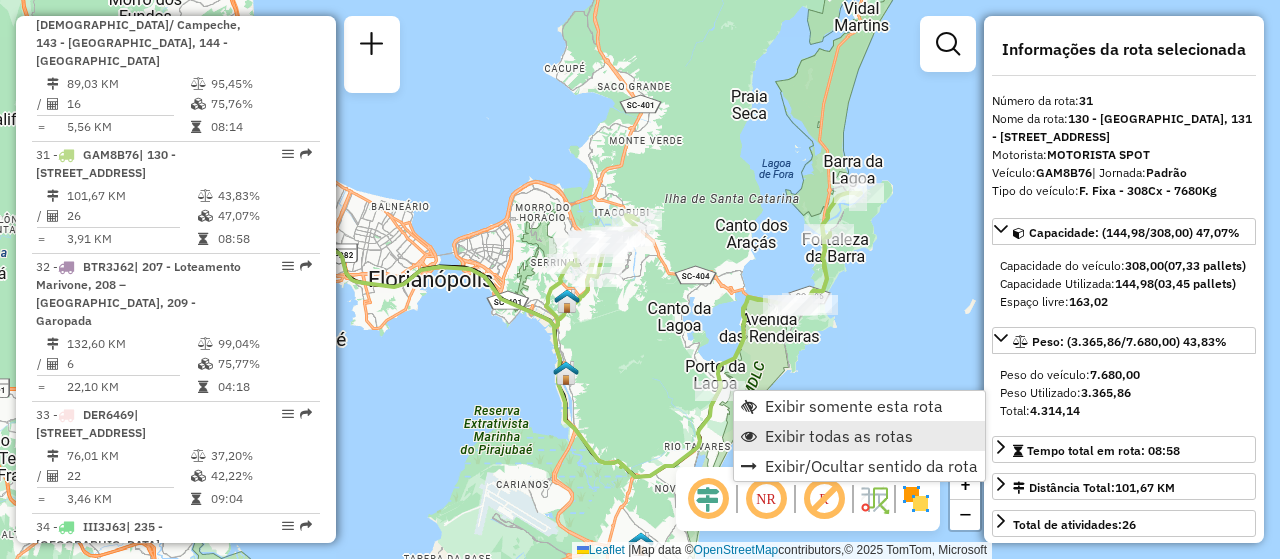 click on "Exibir todas as rotas" at bounding box center (839, 436) 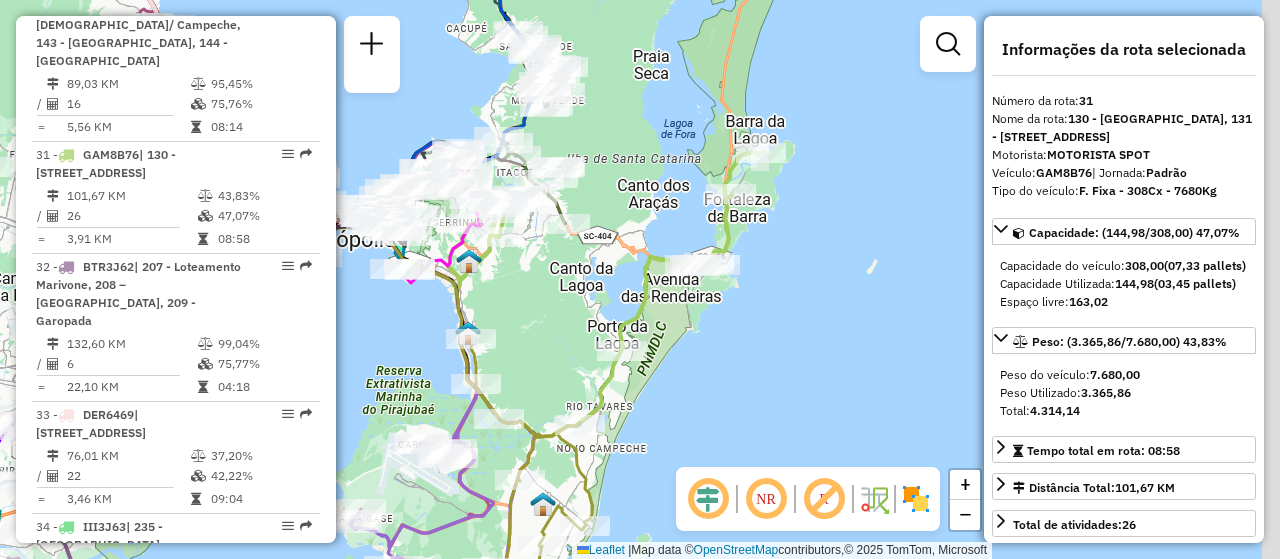drag, startPoint x: 814, startPoint y: 393, endPoint x: 716, endPoint y: 354, distance: 105.47511 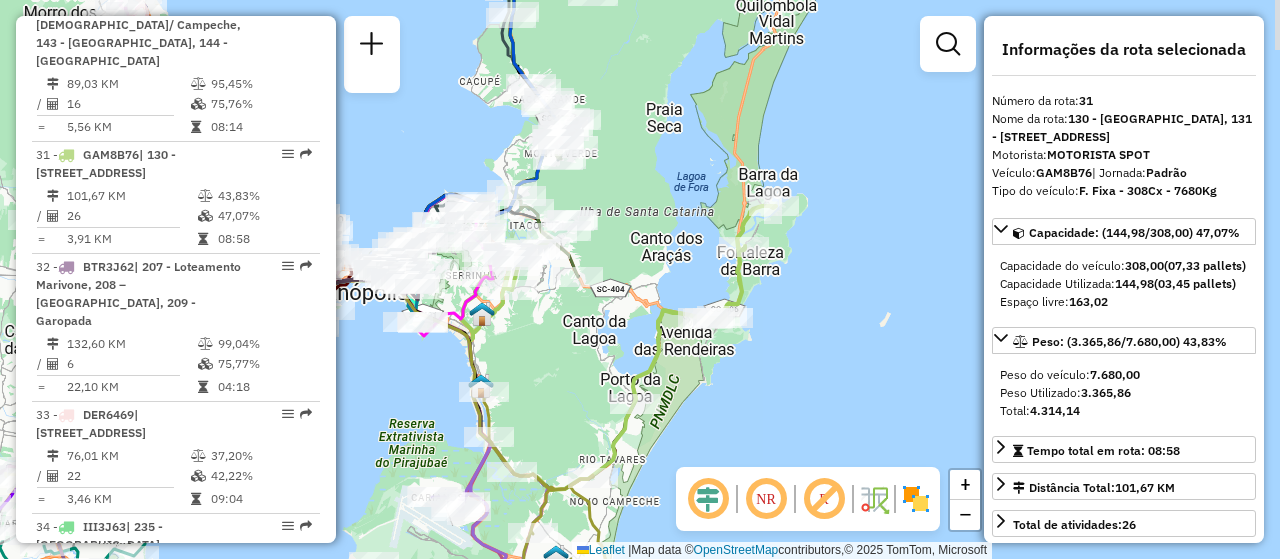 drag, startPoint x: 725, startPoint y: 370, endPoint x: 738, endPoint y: 407, distance: 39.217342 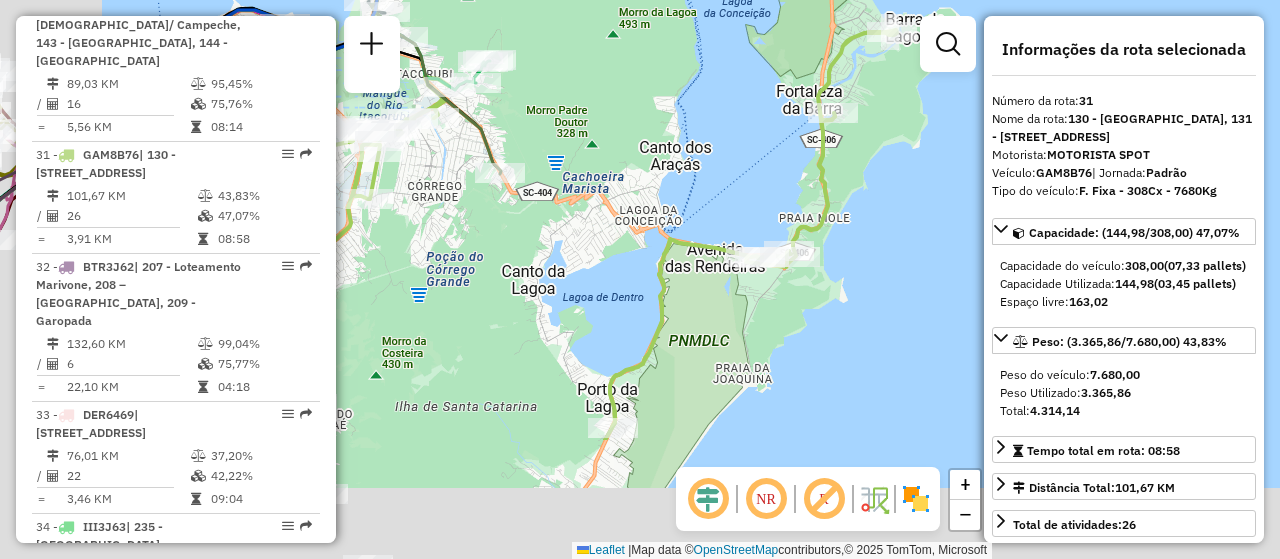 drag, startPoint x: 584, startPoint y: 477, endPoint x: 711, endPoint y: 301, distance: 217.03687 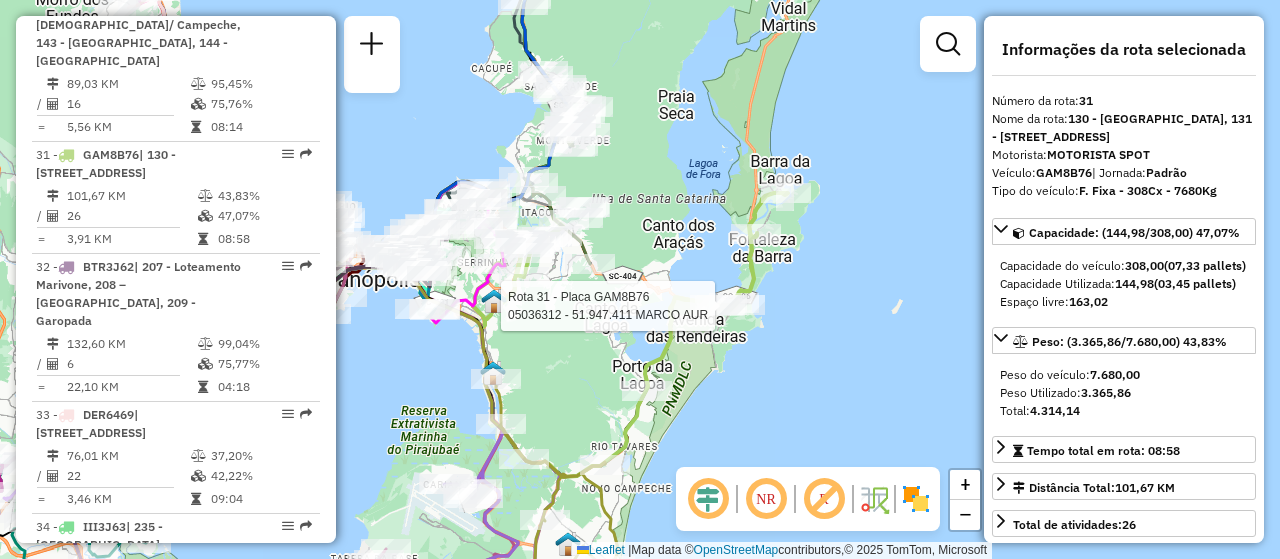 drag, startPoint x: 731, startPoint y: 361, endPoint x: 720, endPoint y: 379, distance: 21.095022 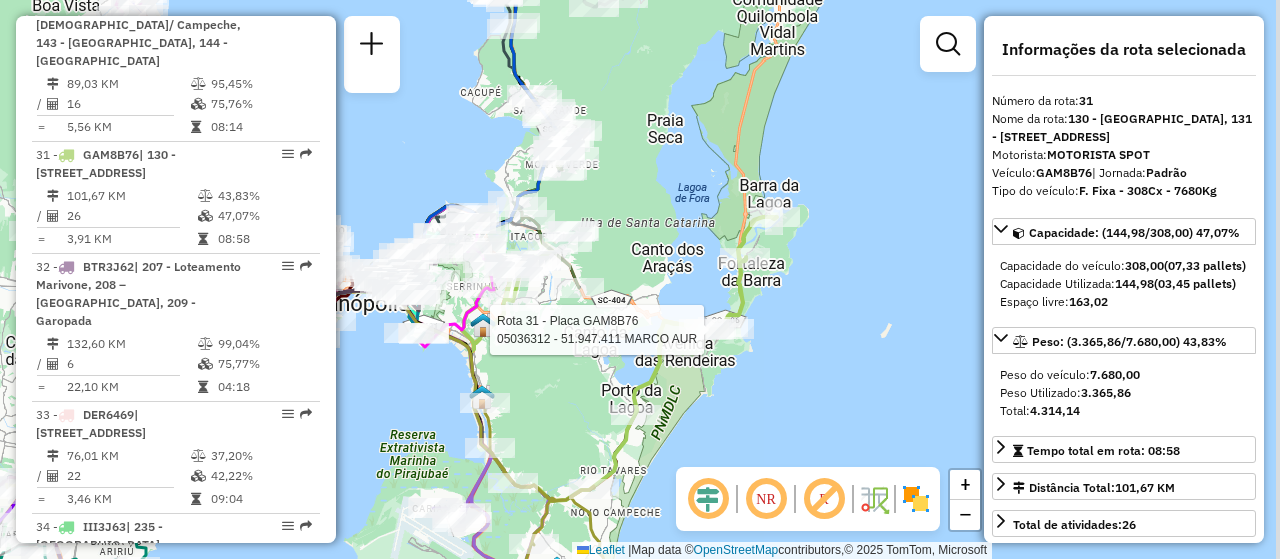 click on "Rota 31 - Placa GAM8B76  05036312 - 51.947.411 MARCO AUR Janela de atendimento Grade de atendimento Capacidade Transportadoras Veículos Cliente Pedidos  Rotas Selecione os dias de semana para filtrar as janelas de atendimento  Seg   Ter   Qua   Qui   Sex   Sáb   Dom  Informe o período da janela de atendimento: De: Até:  Filtrar exatamente a janela do cliente  Considerar janela de atendimento padrão  Selecione os dias de semana para filtrar as grades de atendimento  Seg   Ter   Qua   Qui   Sex   Sáb   Dom   Considerar clientes sem dia de atendimento cadastrado  Clientes fora do dia de atendimento selecionado Filtrar as atividades entre os valores definidos abaixo:  Peso mínimo:   Peso máximo:   Cubagem mínima:   Cubagem máxima:   De:   Até:  Filtrar as atividades entre o tempo de atendimento definido abaixo:  De:   Até:   Considerar capacidade total dos clientes não roteirizados Transportadora: Selecione um ou mais itens Tipo de veículo: Selecione um ou mais itens Veículo: Motorista: Nome: Tipo:" 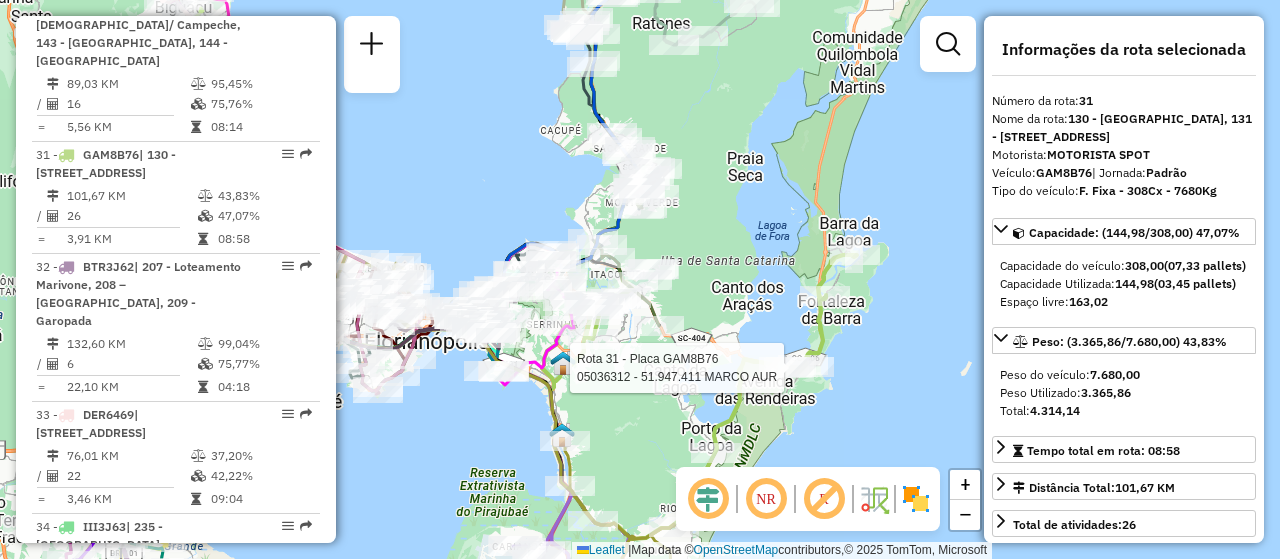 drag, startPoint x: 570, startPoint y: 427, endPoint x: 653, endPoint y: 461, distance: 89.693924 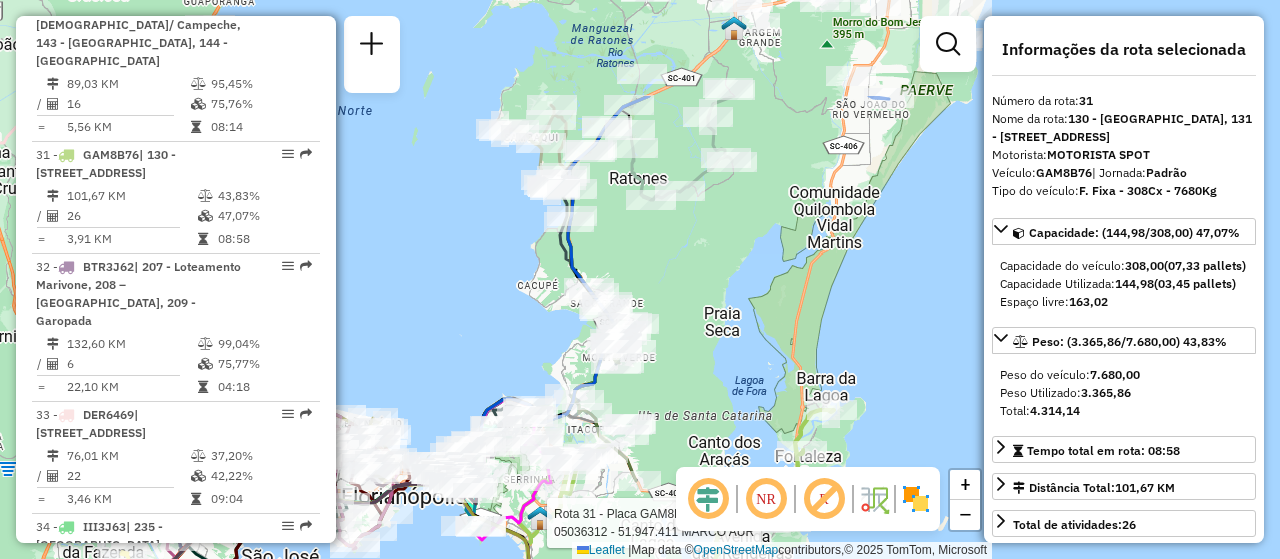 drag, startPoint x: 744, startPoint y: 238, endPoint x: 713, endPoint y: 389, distance: 154.14928 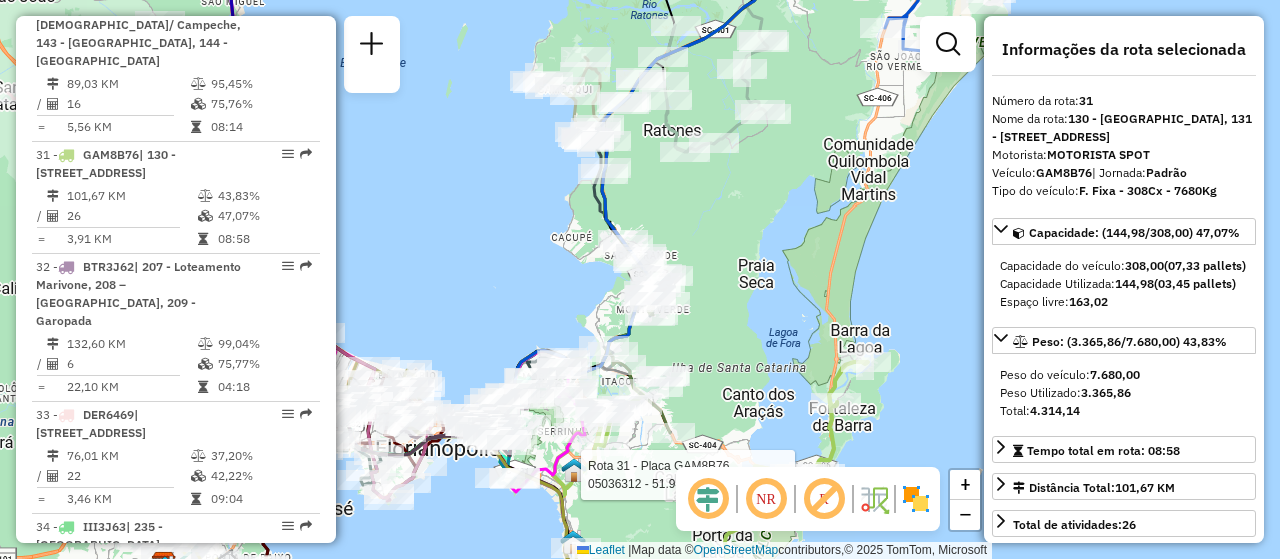 drag, startPoint x: 695, startPoint y: 353, endPoint x: 715, endPoint y: 318, distance: 40.311287 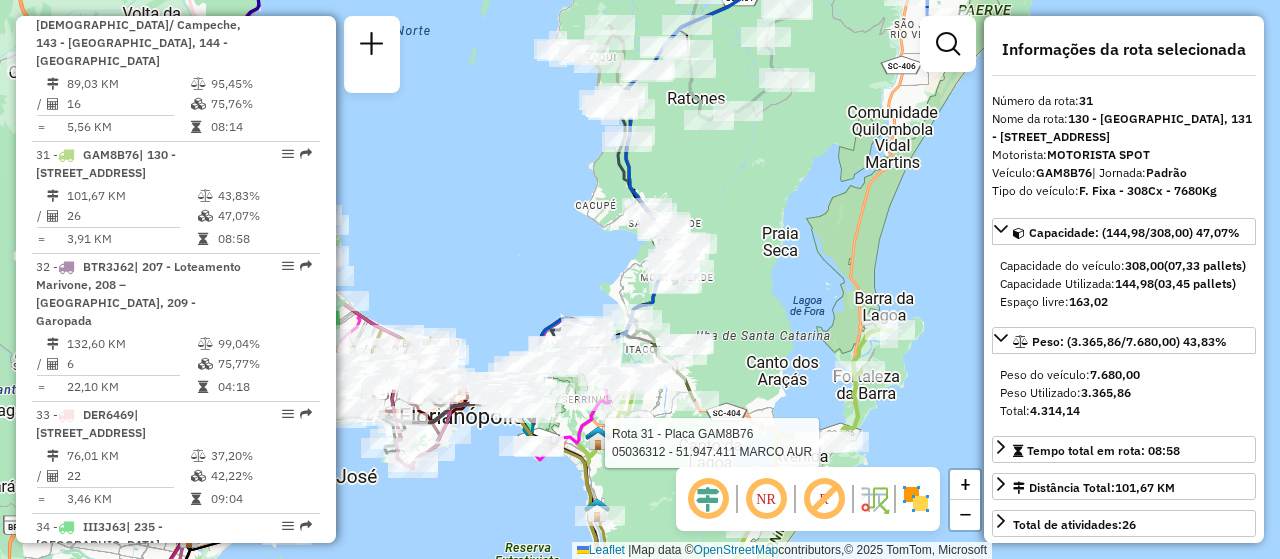 drag, startPoint x: 787, startPoint y: 358, endPoint x: 811, endPoint y: 326, distance: 40 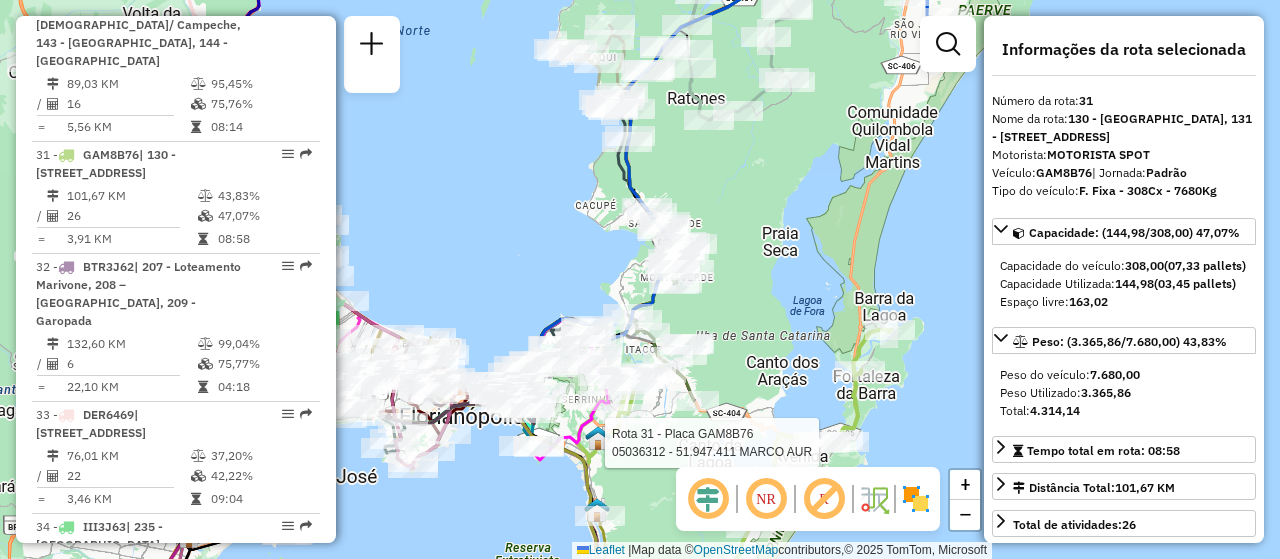 scroll, scrollTop: 657, scrollLeft: 0, axis: vertical 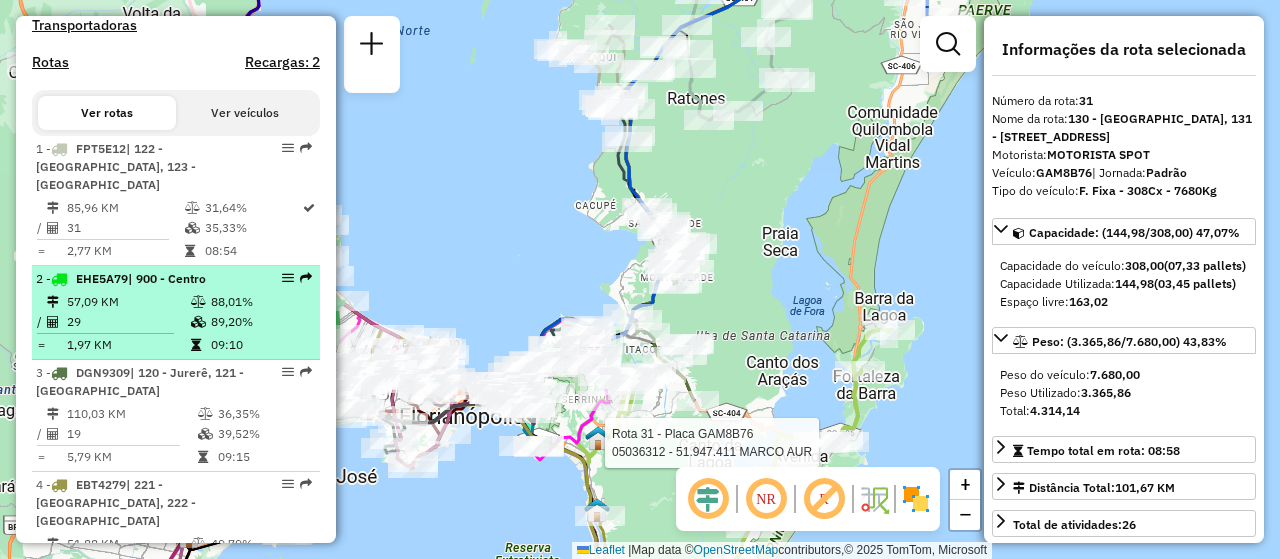 click at bounding box center [288, 278] 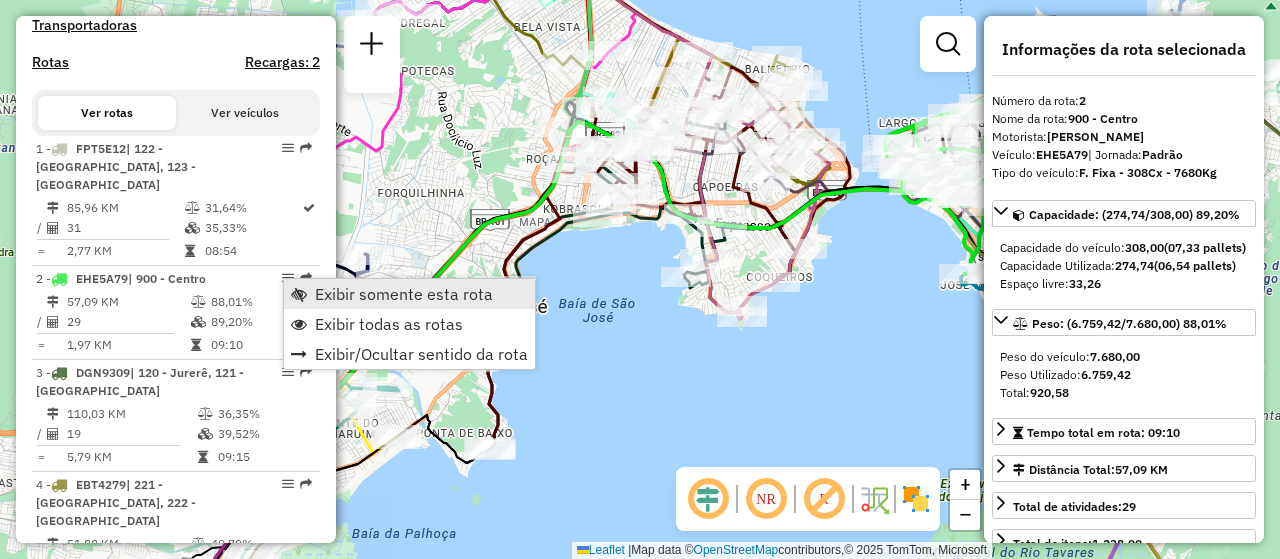 click on "Exibir somente esta rota" at bounding box center (404, 294) 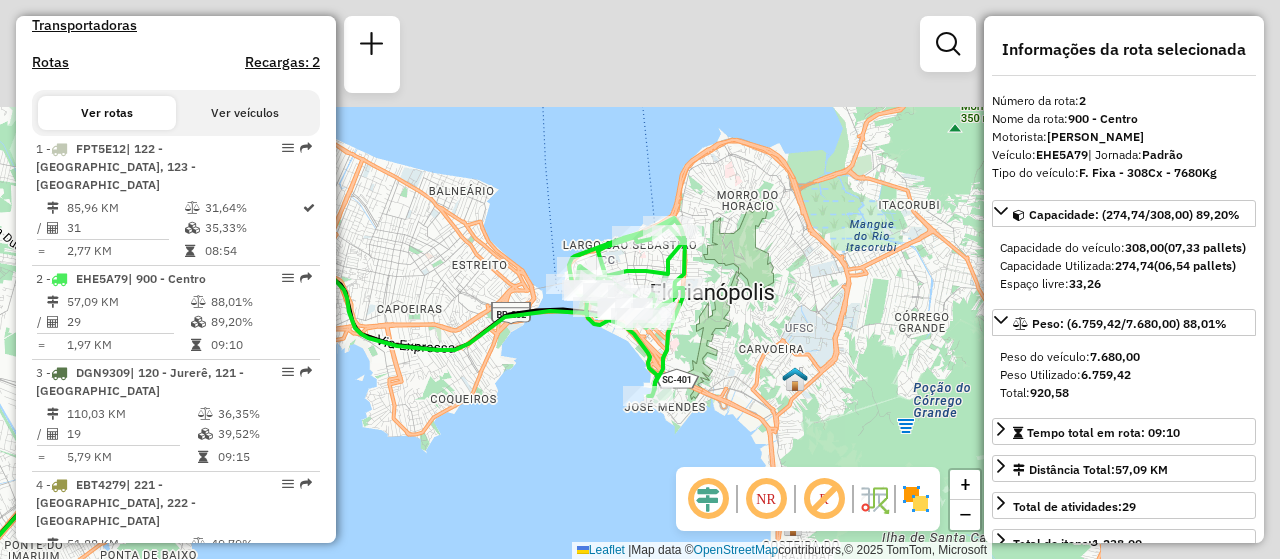 drag, startPoint x: 797, startPoint y: 345, endPoint x: 428, endPoint y: 497, distance: 399.0802 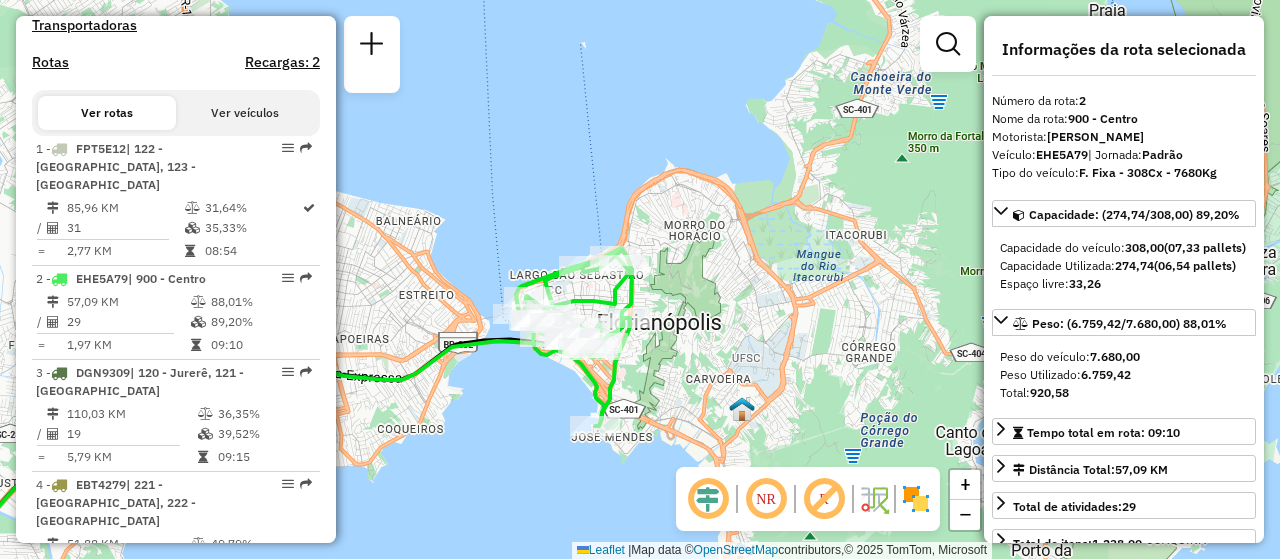 click on "Rota 2 - Placa EHE5A79  05002820 - EZIO LIBRIZZI LTDA Janela de atendimento Grade de atendimento Capacidade Transportadoras Veículos Cliente Pedidos  Rotas Selecione os dias de semana para filtrar as janelas de atendimento  Seg   Ter   Qua   Qui   Sex   Sáb   Dom  Informe o período da janela de atendimento: De: Até:  Filtrar exatamente a janela do cliente  Considerar janela de atendimento padrão  Selecione os dias de semana para filtrar as grades de atendimento  Seg   Ter   Qua   Qui   Sex   Sáb   Dom   Considerar clientes sem dia de atendimento cadastrado  Clientes fora do dia de atendimento selecionado Filtrar as atividades entre os valores definidos abaixo:  Peso mínimo:   Peso máximo:   Cubagem mínima:   Cubagem máxima:   De:   Até:  Filtrar as atividades entre o tempo de atendimento definido abaixo:  De:   Até:   Considerar capacidade total dos clientes não roteirizados Transportadora: Selecione um ou mais itens Tipo de veículo: Selecione um ou mais itens Veículo: Motorista: Nome: Rótulo:" 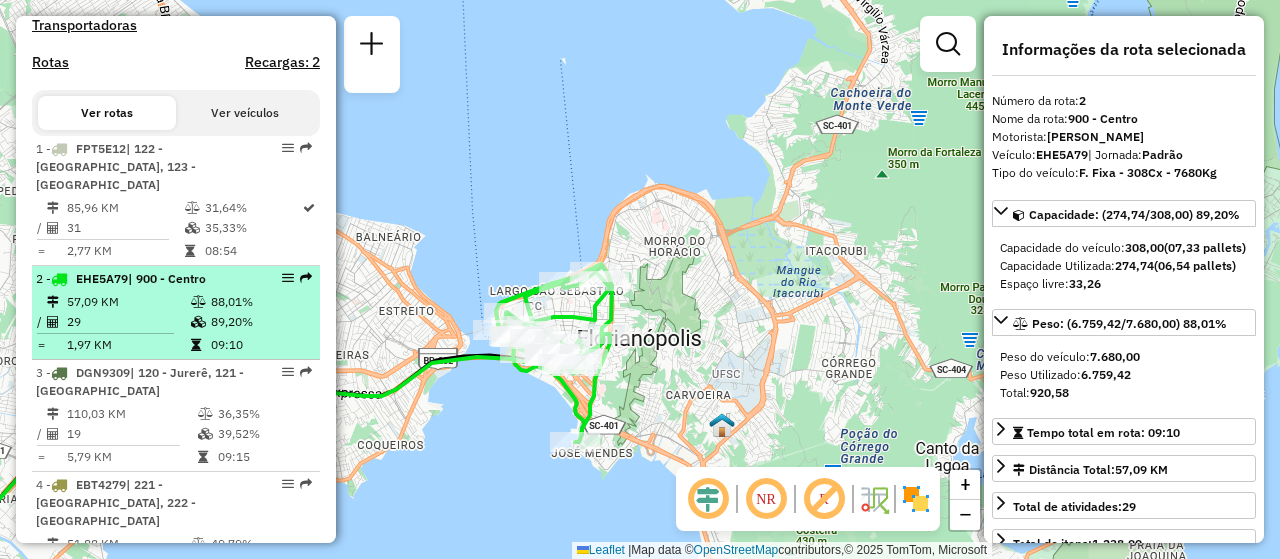 drag, startPoint x: 285, startPoint y: 271, endPoint x: 285, endPoint y: 283, distance: 12 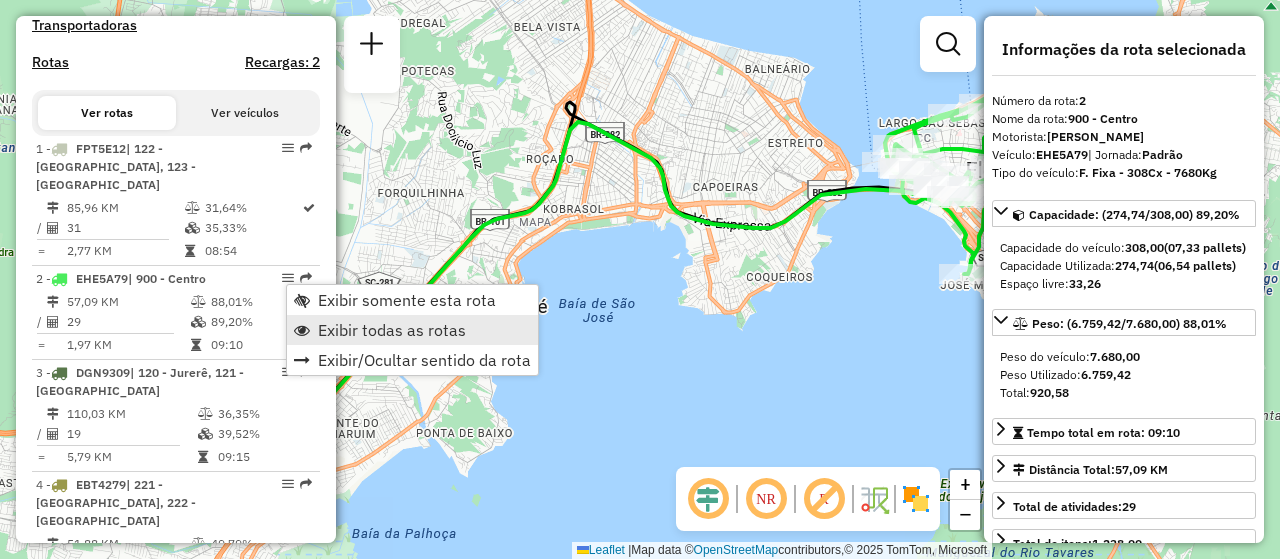 click on "Exibir todas as rotas" at bounding box center (392, 330) 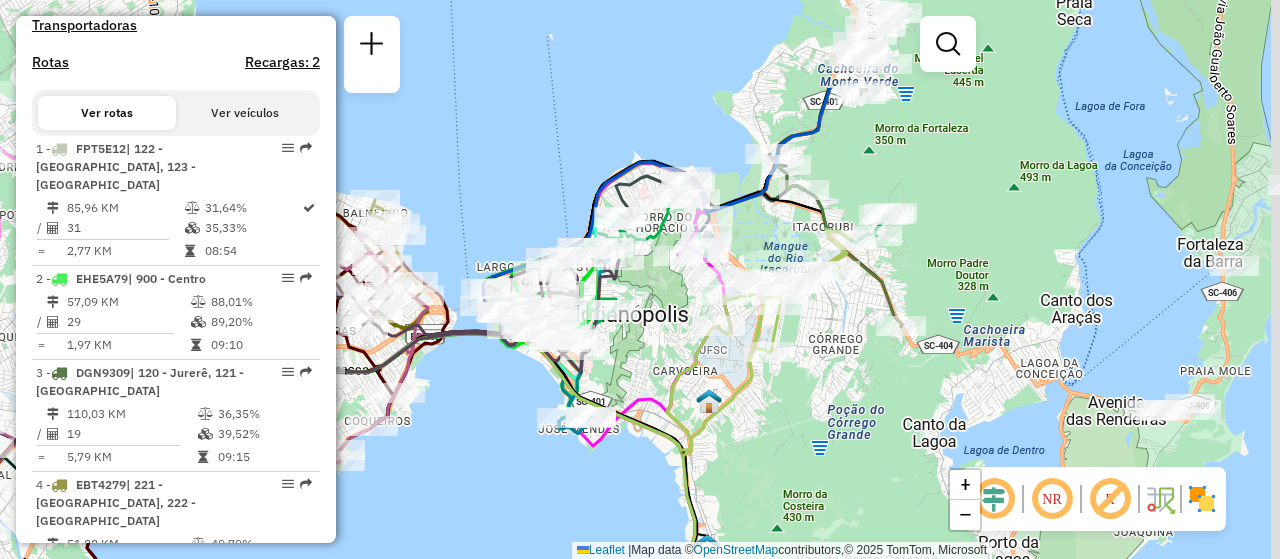 drag, startPoint x: 730, startPoint y: 379, endPoint x: 546, endPoint y: 451, distance: 197.58542 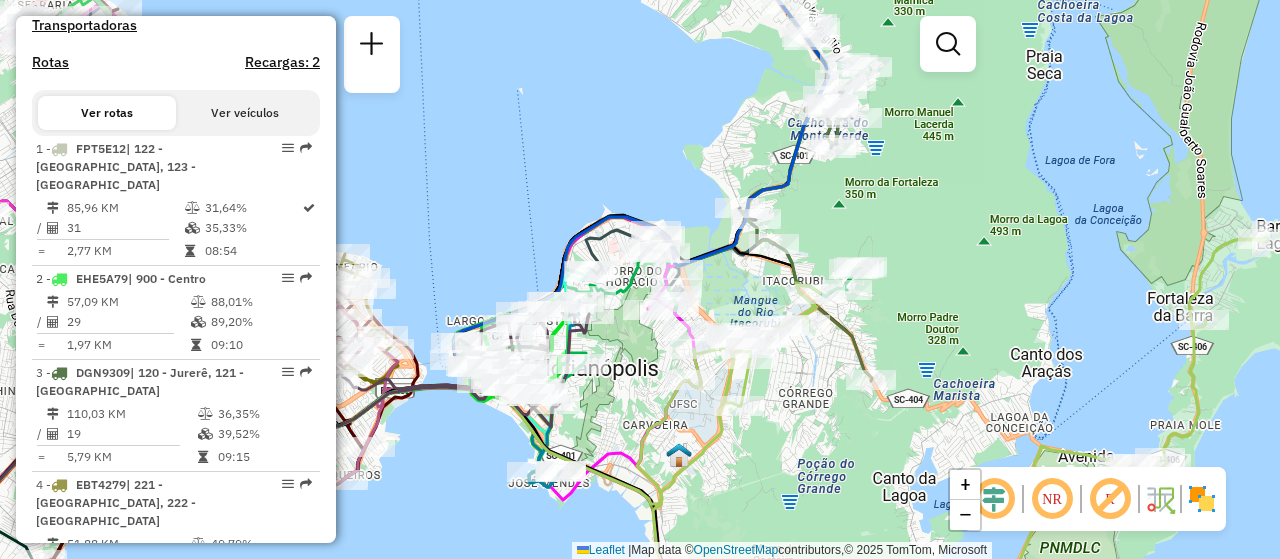 drag, startPoint x: 765, startPoint y: 432, endPoint x: 744, endPoint y: 455, distance: 31.144823 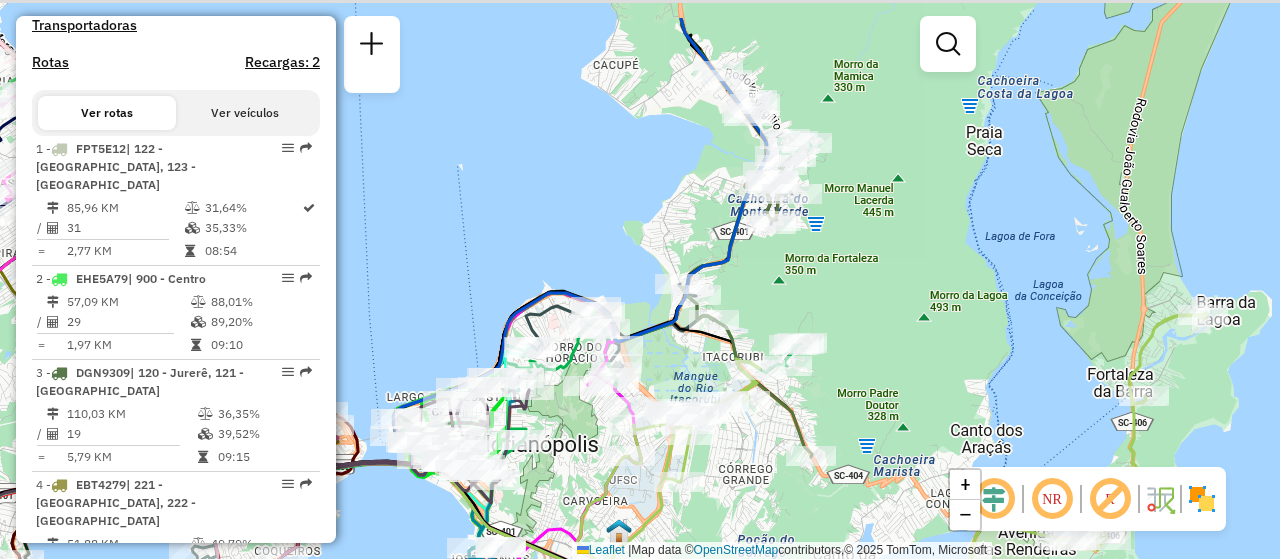 drag, startPoint x: 800, startPoint y: 413, endPoint x: 753, endPoint y: 388, distance: 53.235325 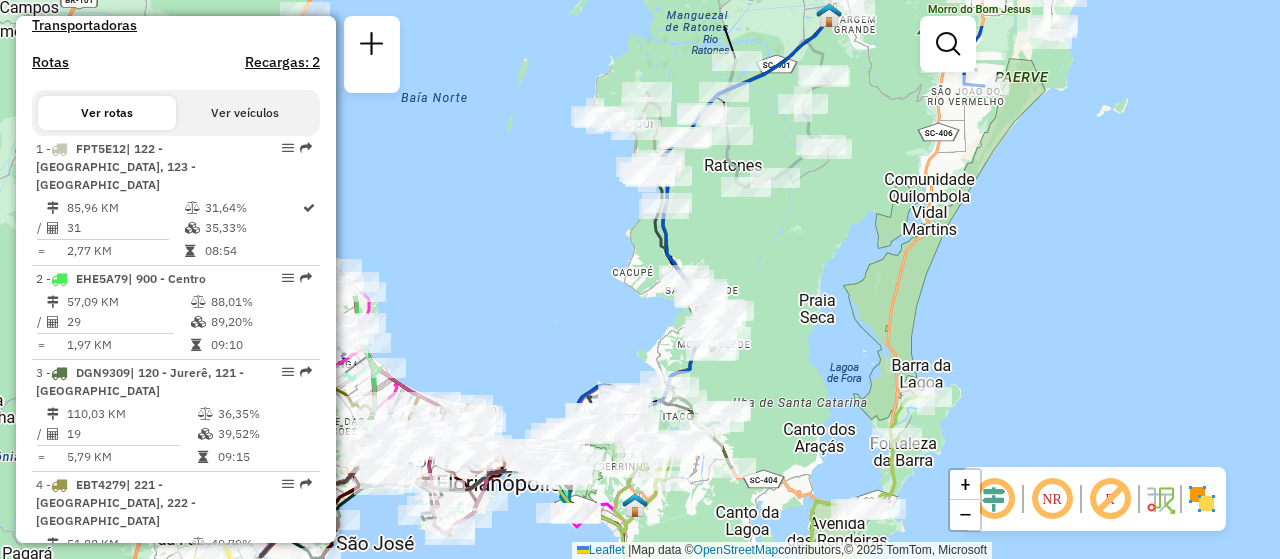 drag, startPoint x: 911, startPoint y: 268, endPoint x: 754, endPoint y: 516, distance: 293.5183 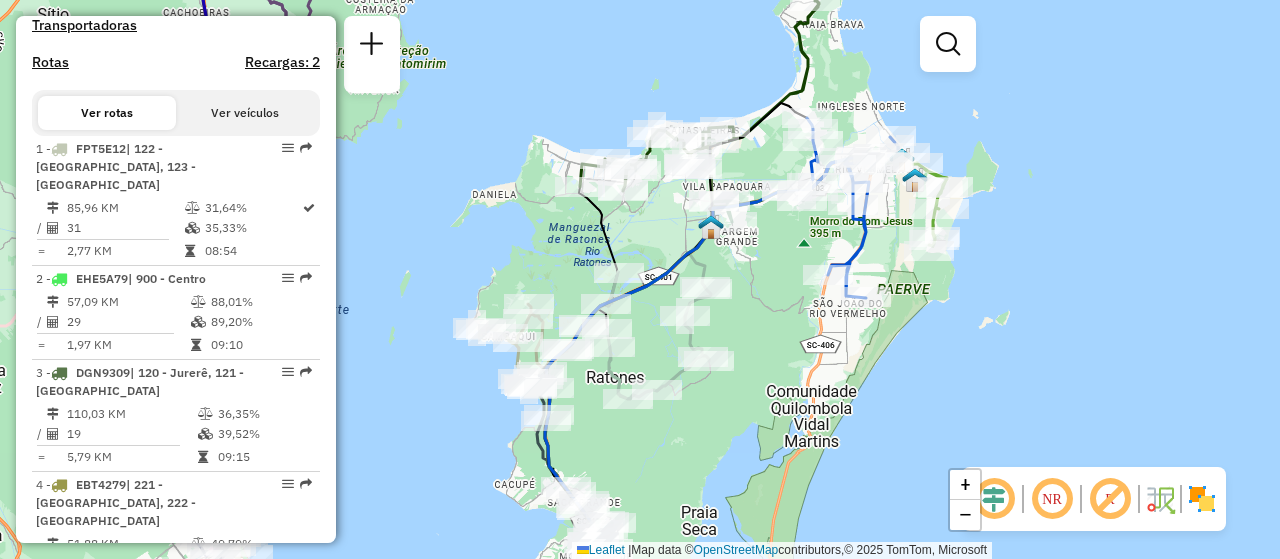 drag, startPoint x: 776, startPoint y: 409, endPoint x: 751, endPoint y: 482, distance: 77.16217 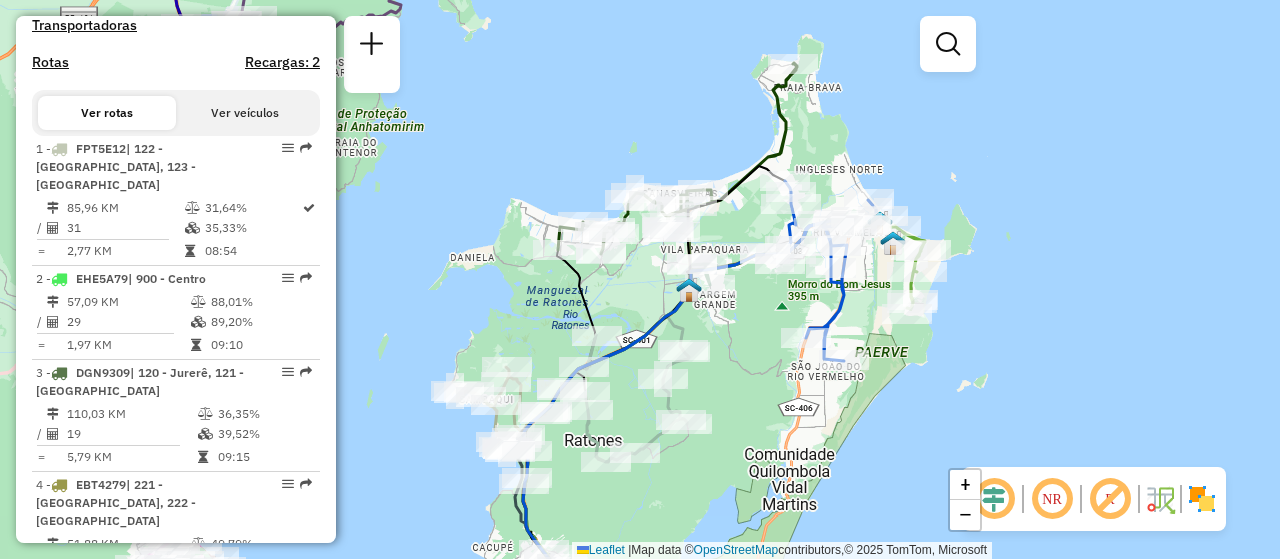 scroll, scrollTop: 1087, scrollLeft: 0, axis: vertical 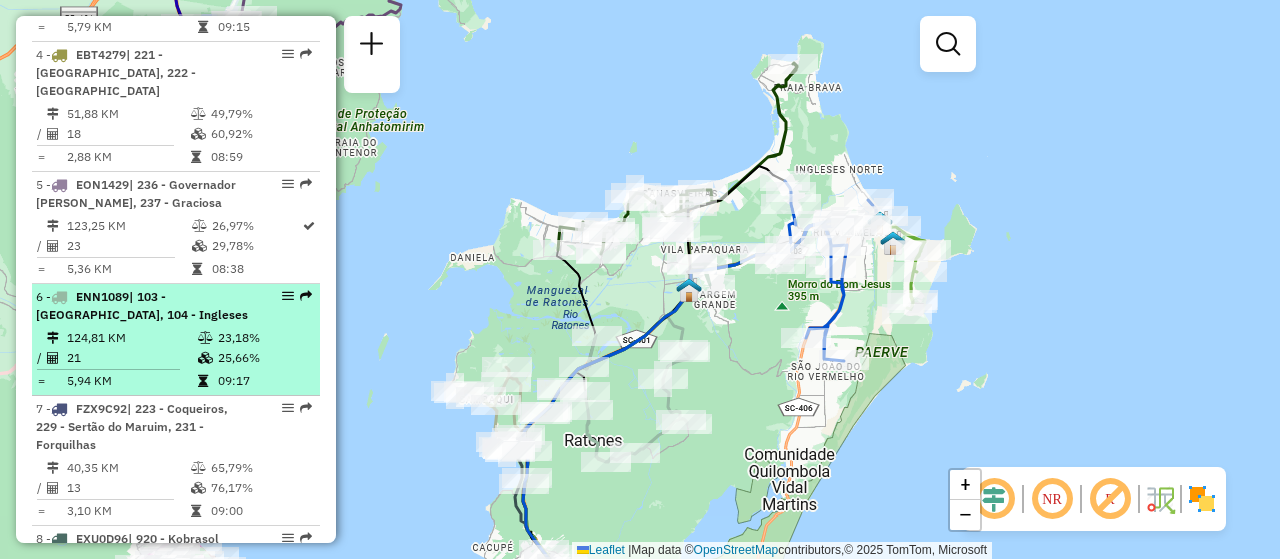 click at bounding box center (282, 296) 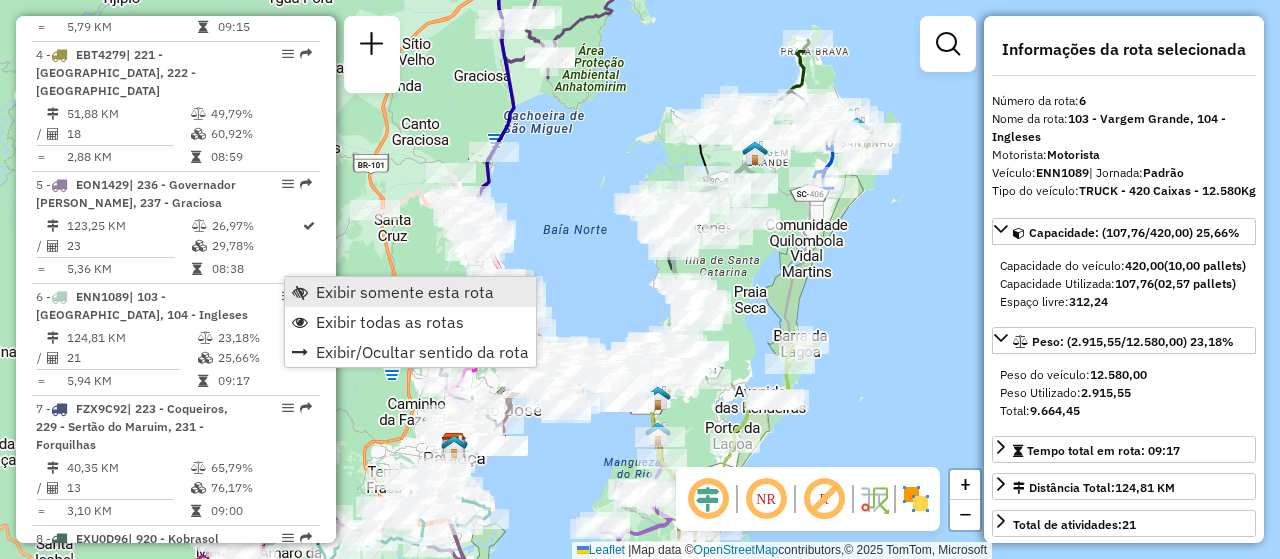 click on "Exibir somente esta rota" at bounding box center (405, 292) 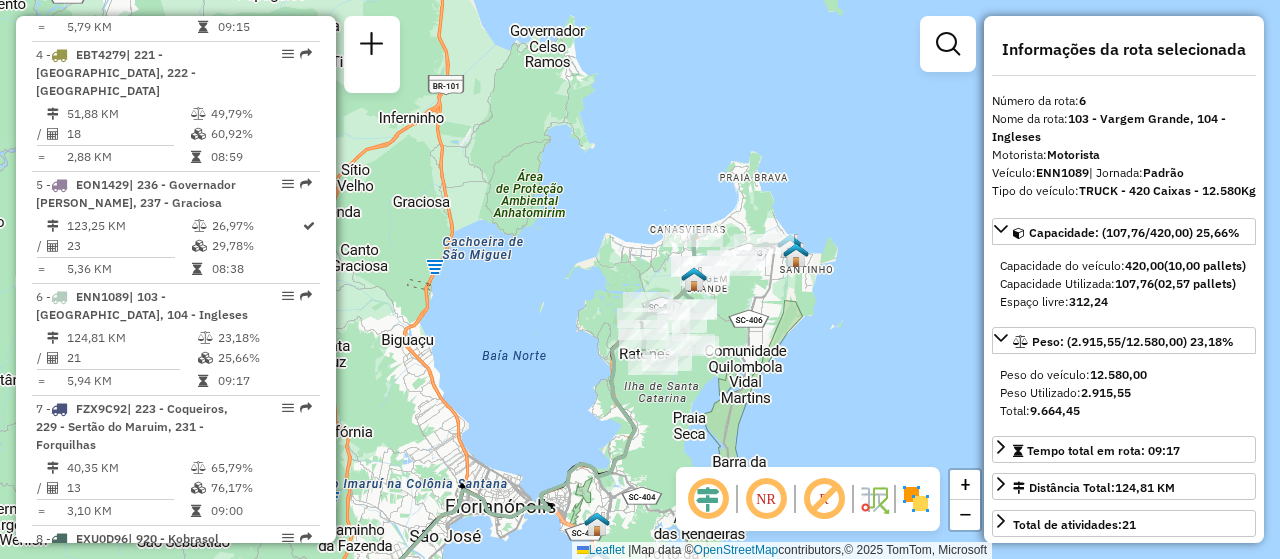 drag, startPoint x: 772, startPoint y: 250, endPoint x: 710, endPoint y: 382, distance: 145.83553 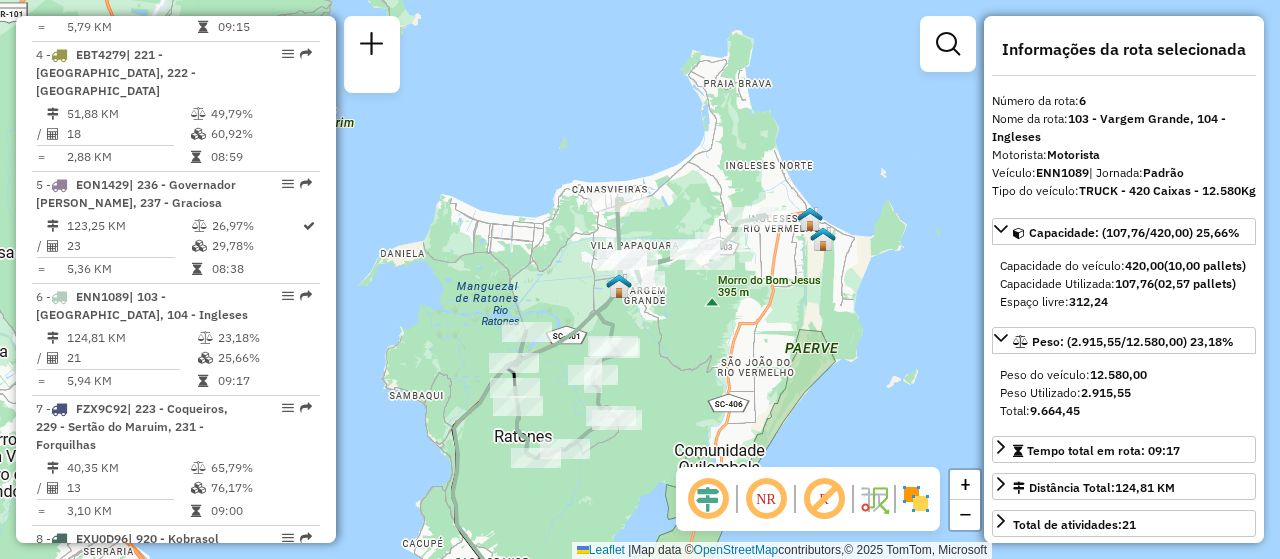 drag, startPoint x: 762, startPoint y: 262, endPoint x: 711, endPoint y: 342, distance: 94.873604 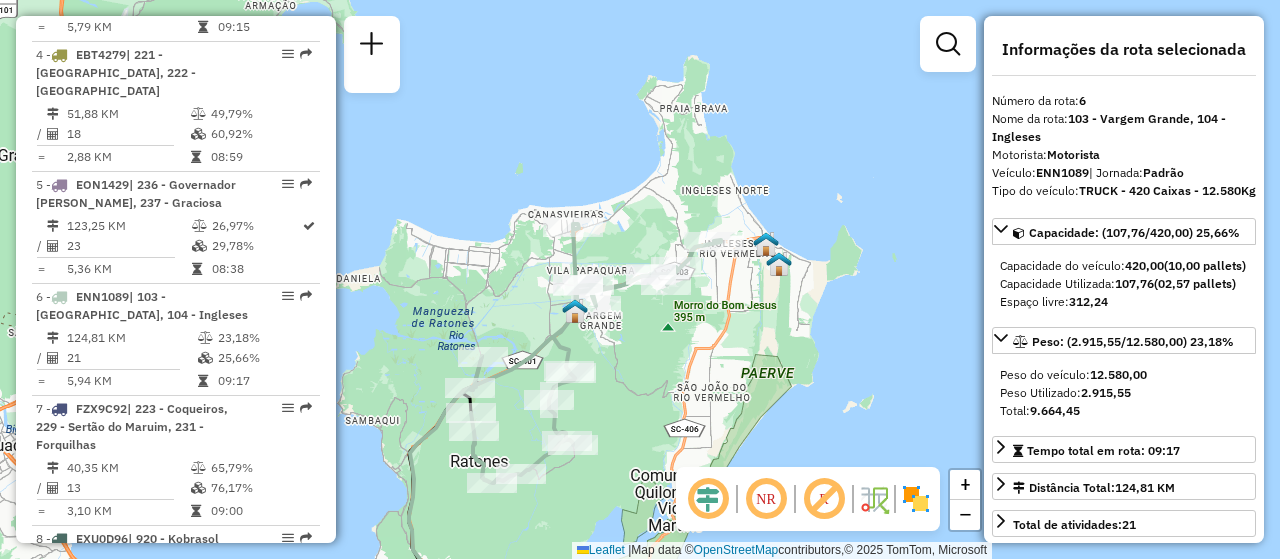 drag, startPoint x: 825, startPoint y: 362, endPoint x: 781, endPoint y: 387, distance: 50.606323 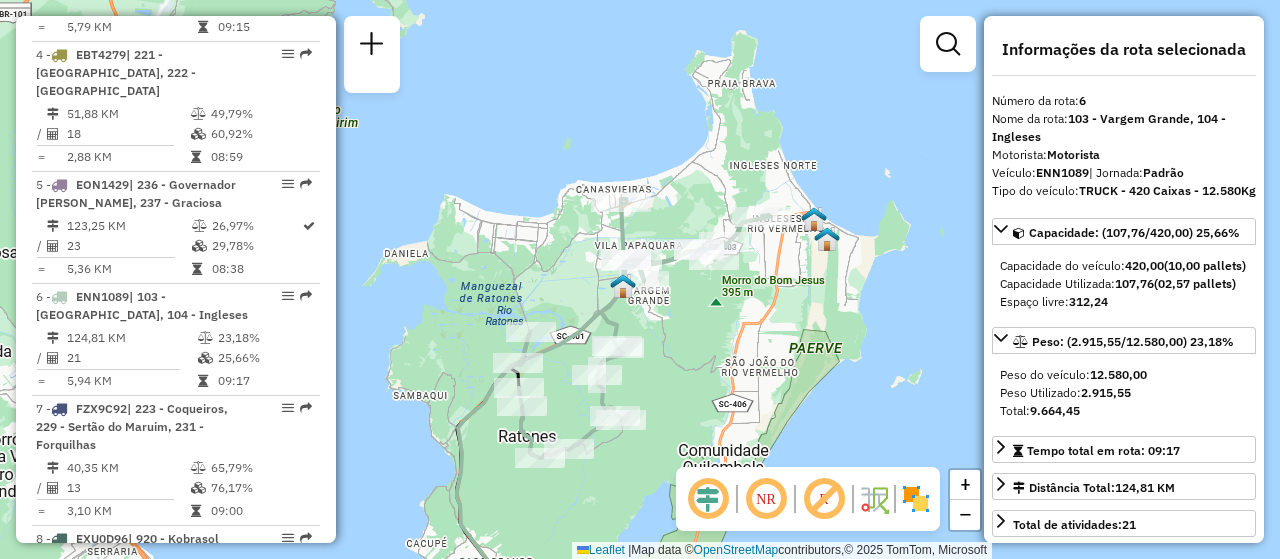 drag, startPoint x: 690, startPoint y: 344, endPoint x: 749, endPoint y: 310, distance: 68.09552 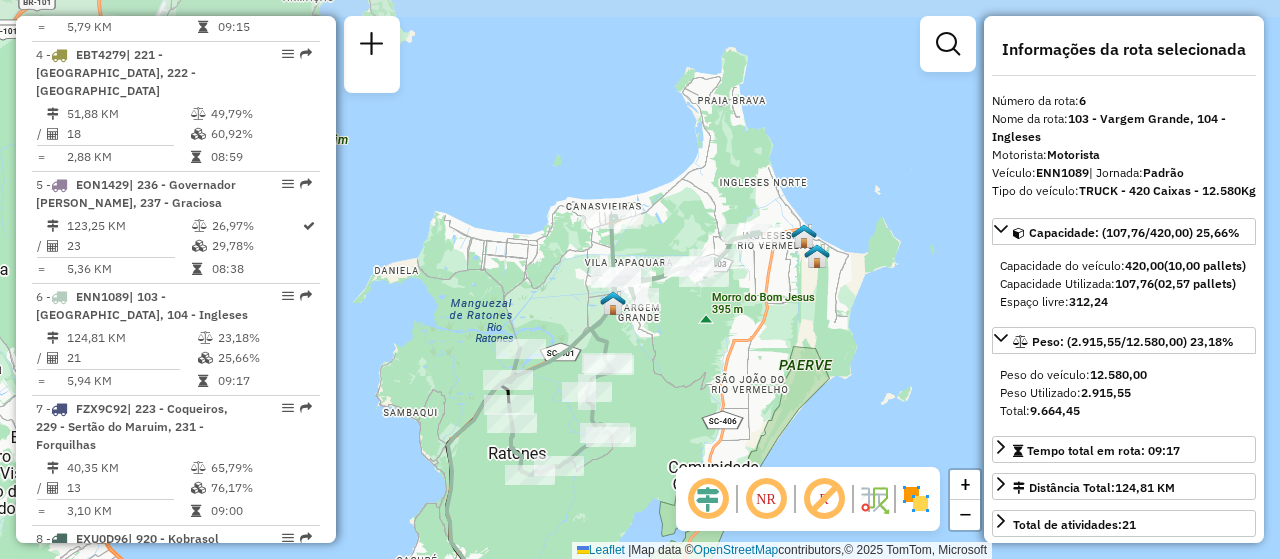 drag, startPoint x: 728, startPoint y: 373, endPoint x: 686, endPoint y: 396, distance: 47.88528 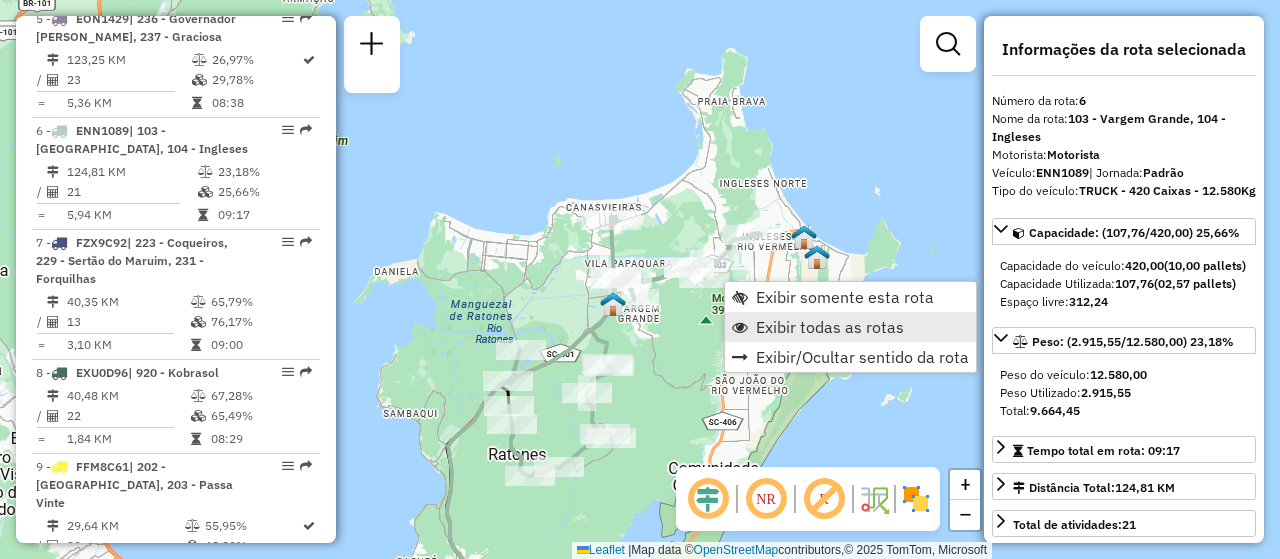 scroll, scrollTop: 1337, scrollLeft: 0, axis: vertical 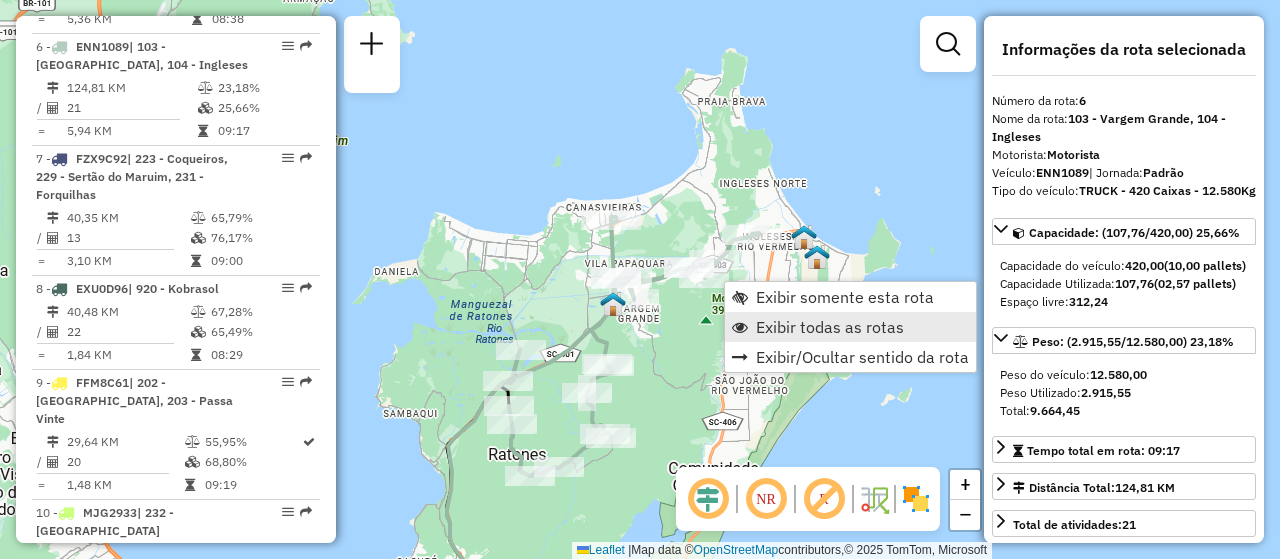 click on "Exibir todas as rotas" at bounding box center [830, 327] 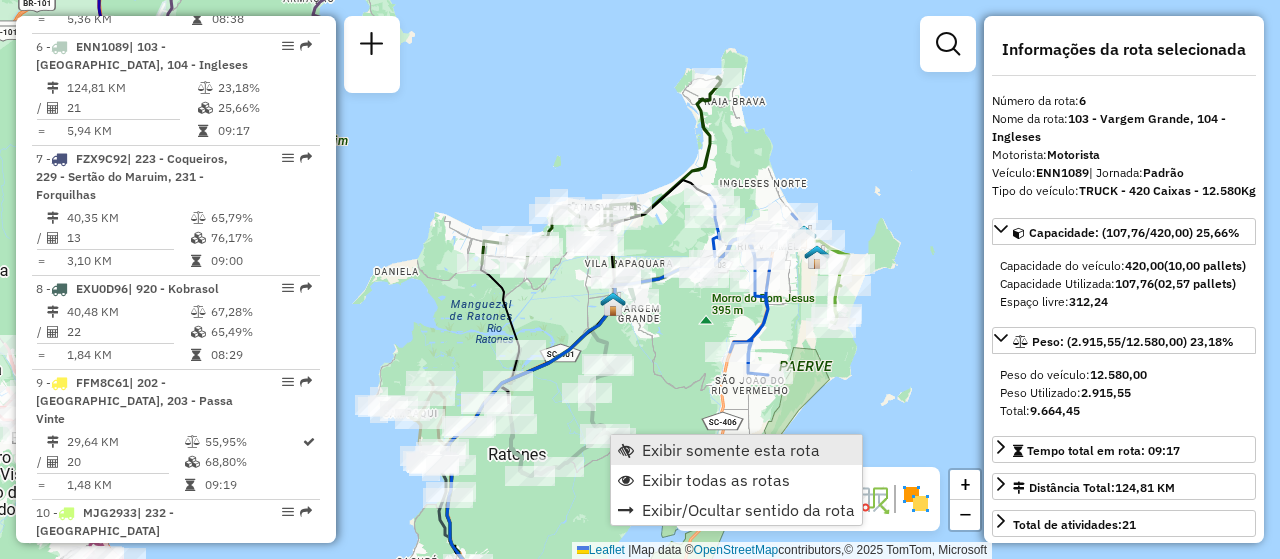 click on "Exibir somente esta rota" at bounding box center (731, 450) 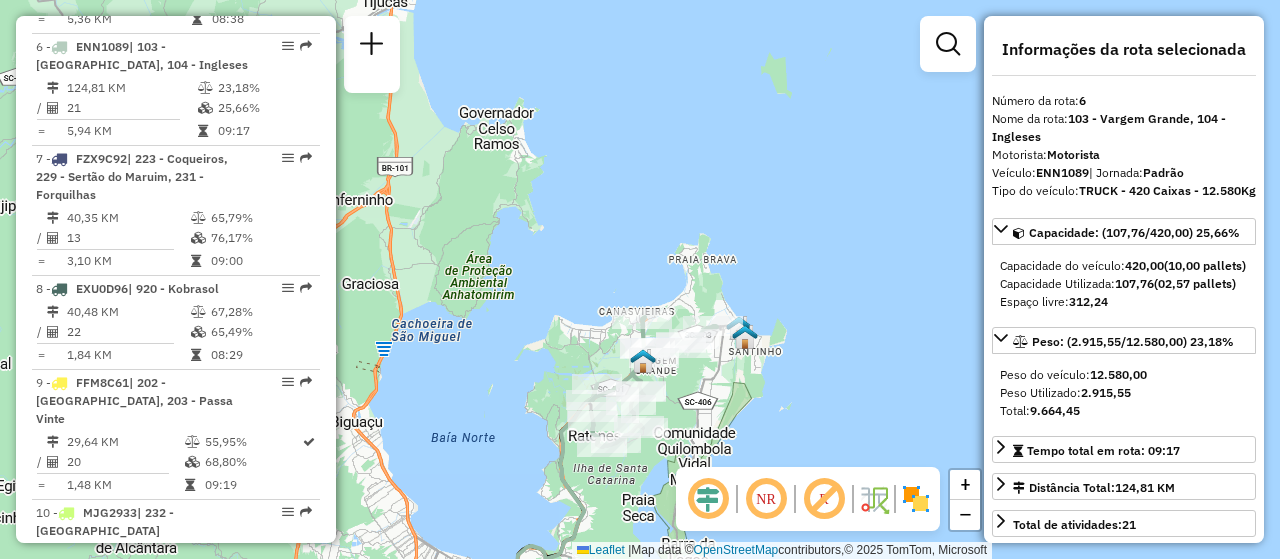 drag, startPoint x: 773, startPoint y: 310, endPoint x: 654, endPoint y: 489, distance: 214.9465 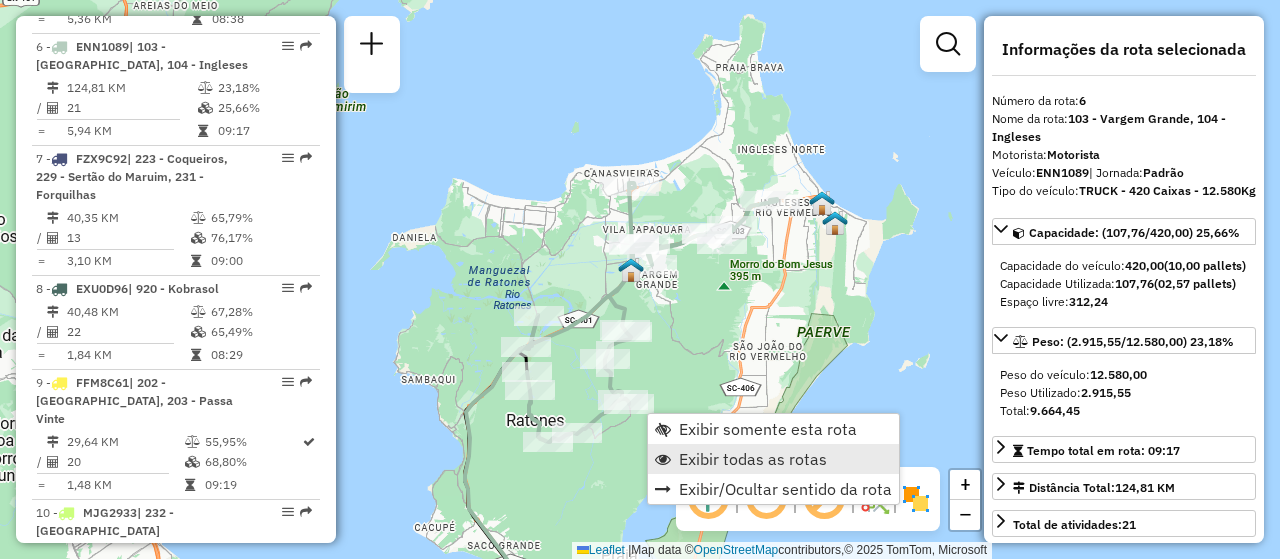 click on "Exibir todas as rotas" at bounding box center (753, 459) 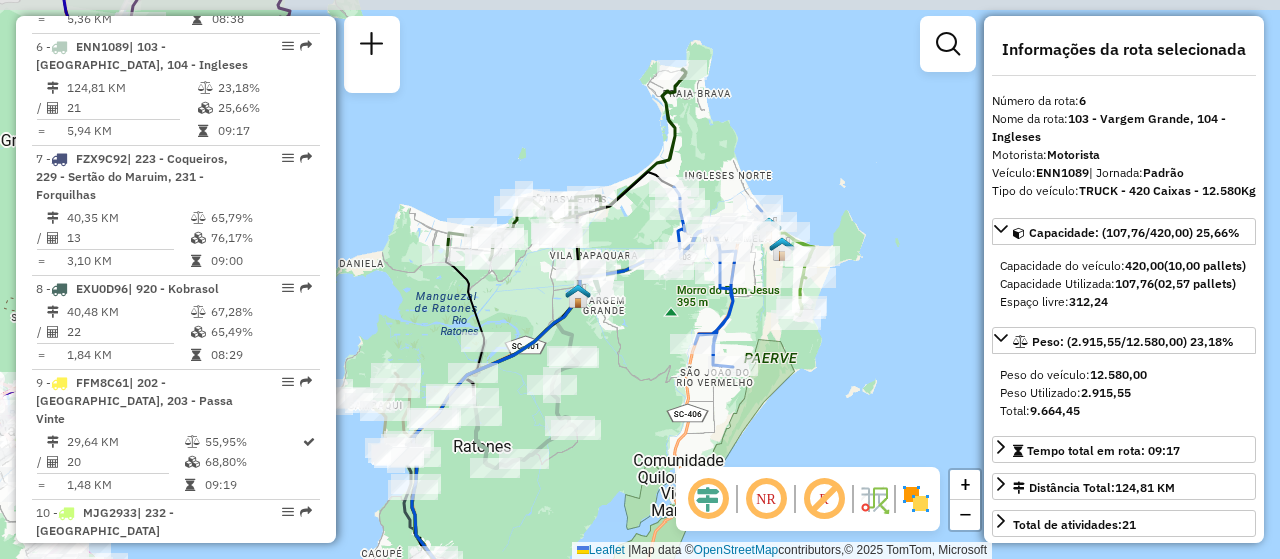 drag, startPoint x: 772, startPoint y: 420, endPoint x: 713, endPoint y: 448, distance: 65.30697 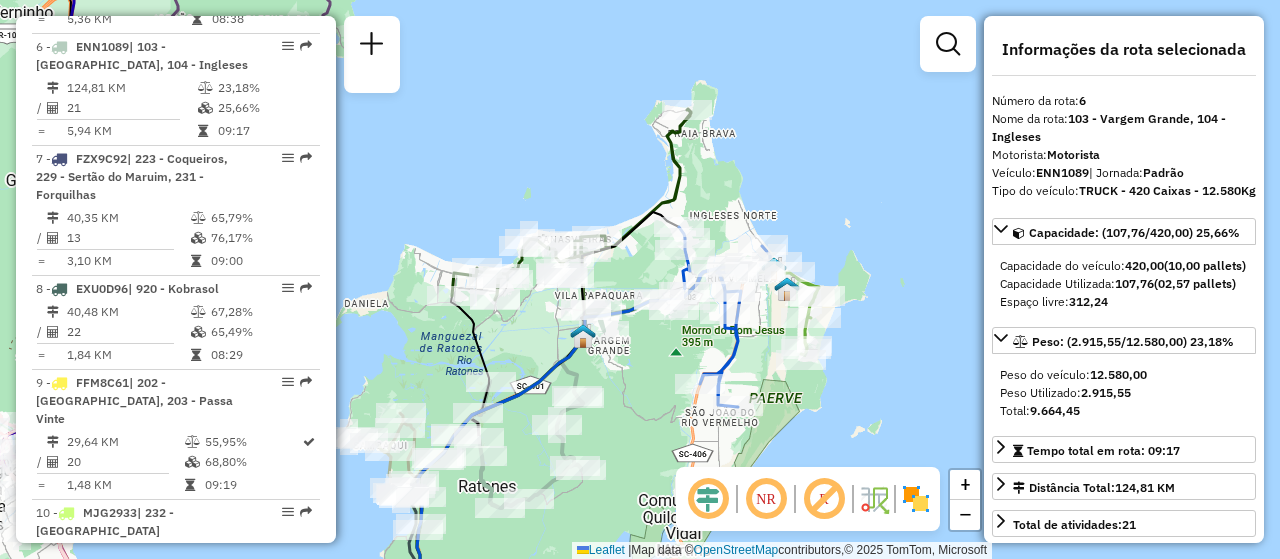 drag, startPoint x: 686, startPoint y: 128, endPoint x: 699, endPoint y: 164, distance: 38.27532 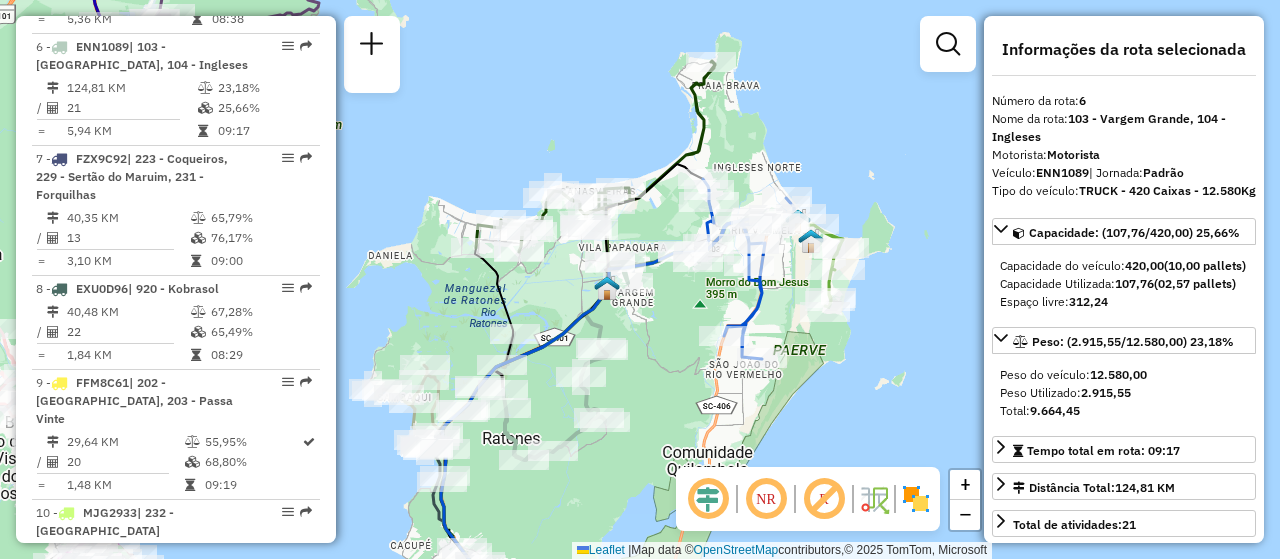 drag, startPoint x: 701, startPoint y: 193, endPoint x: 725, endPoint y: 145, distance: 53.66563 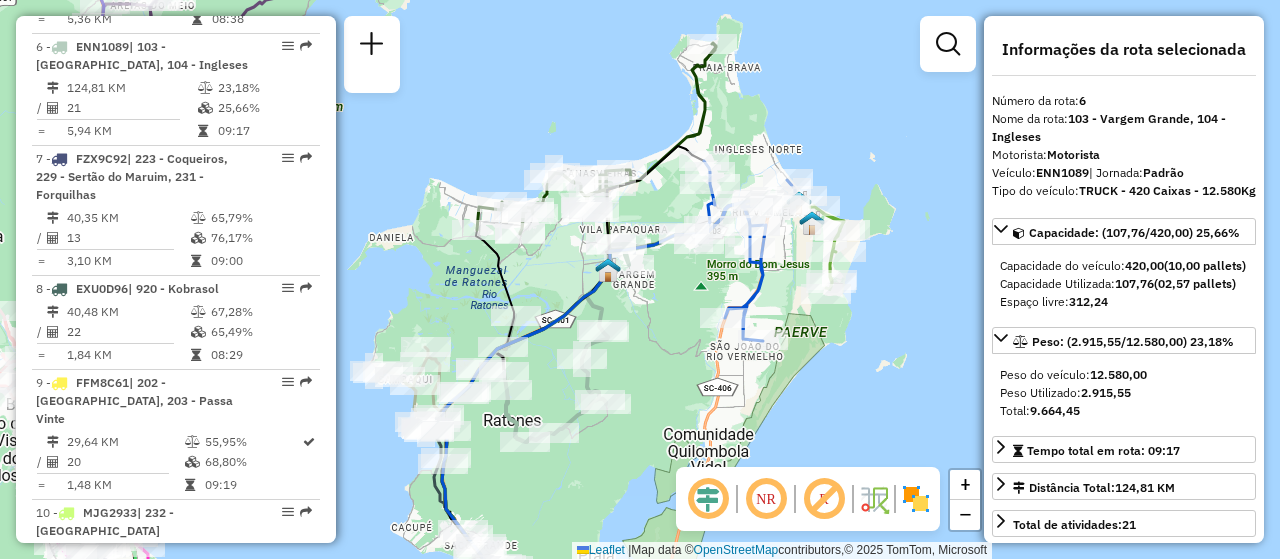drag, startPoint x: 696, startPoint y: 382, endPoint x: 687, endPoint y: 336, distance: 46.872166 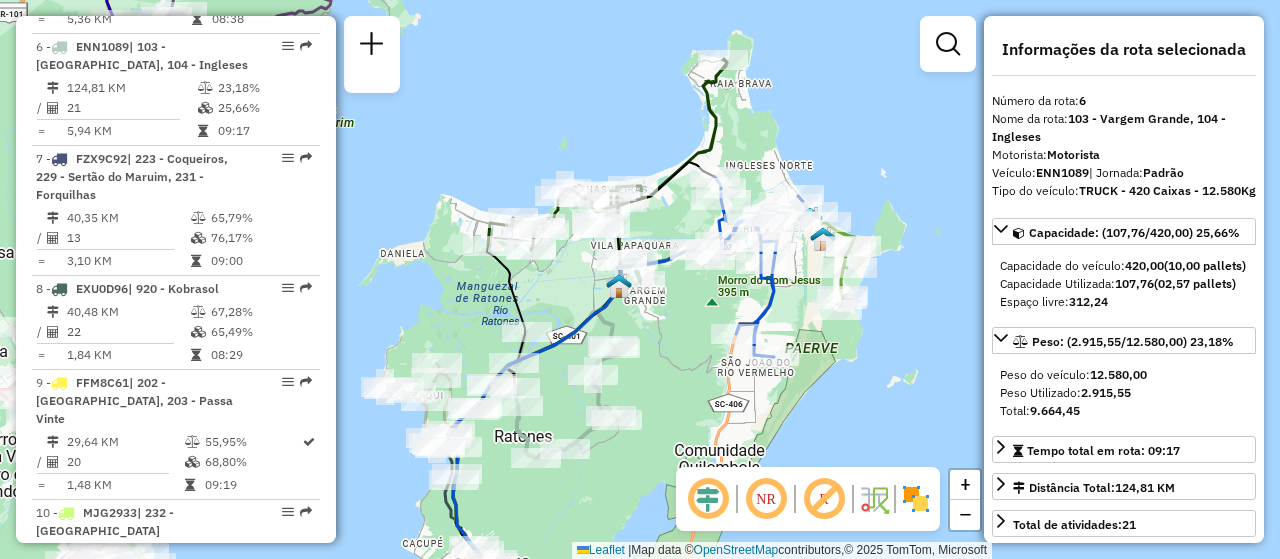 drag, startPoint x: 881, startPoint y: 308, endPoint x: 902, endPoint y: 349, distance: 46.06517 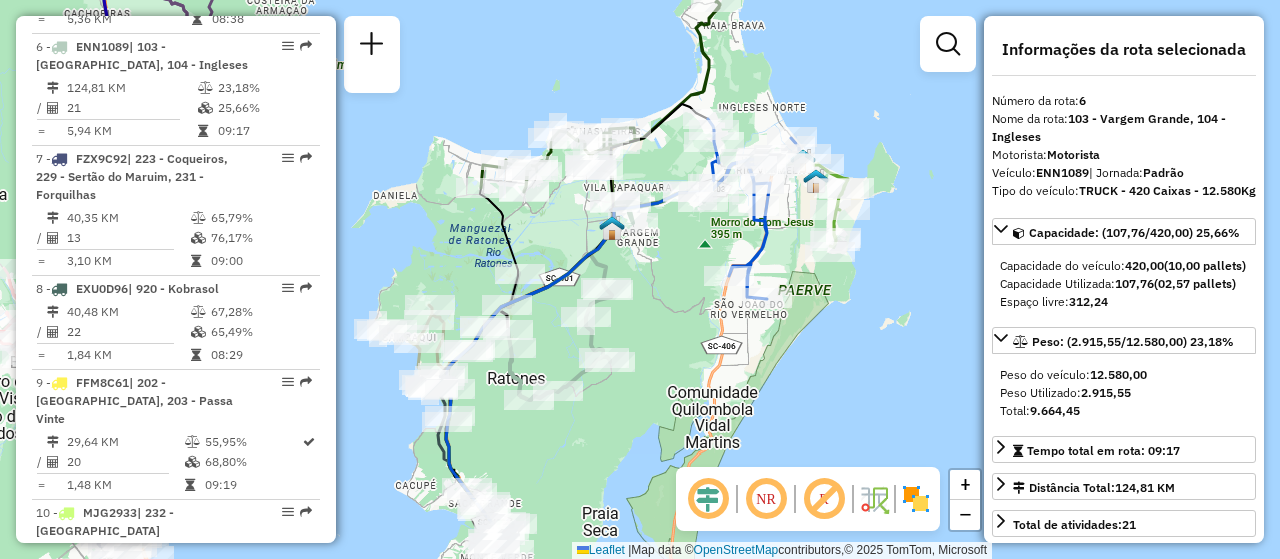 drag, startPoint x: 840, startPoint y: 382, endPoint x: 860, endPoint y: 228, distance: 155.29327 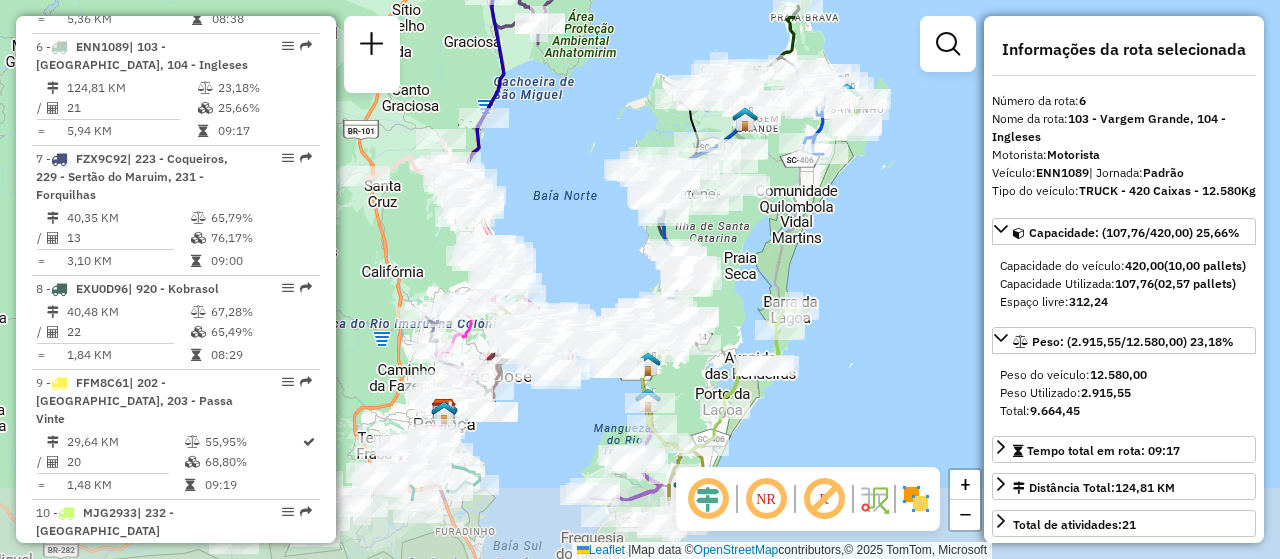 drag, startPoint x: 750, startPoint y: 383, endPoint x: 761, endPoint y: 269, distance: 114.52947 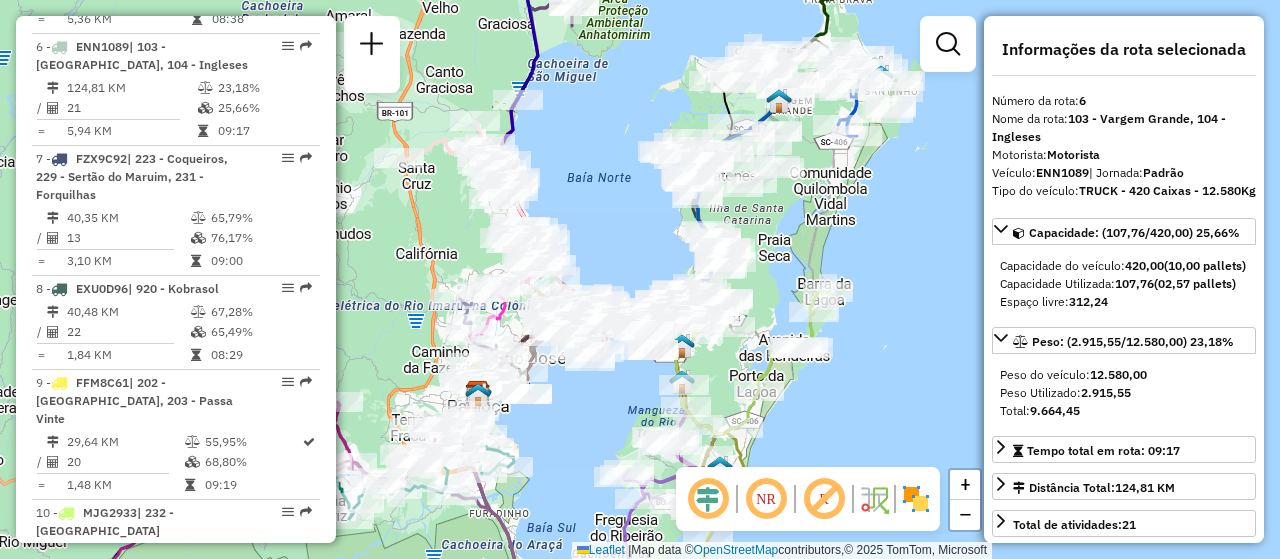 drag, startPoint x: 706, startPoint y: 365, endPoint x: 749, endPoint y: 343, distance: 48.30114 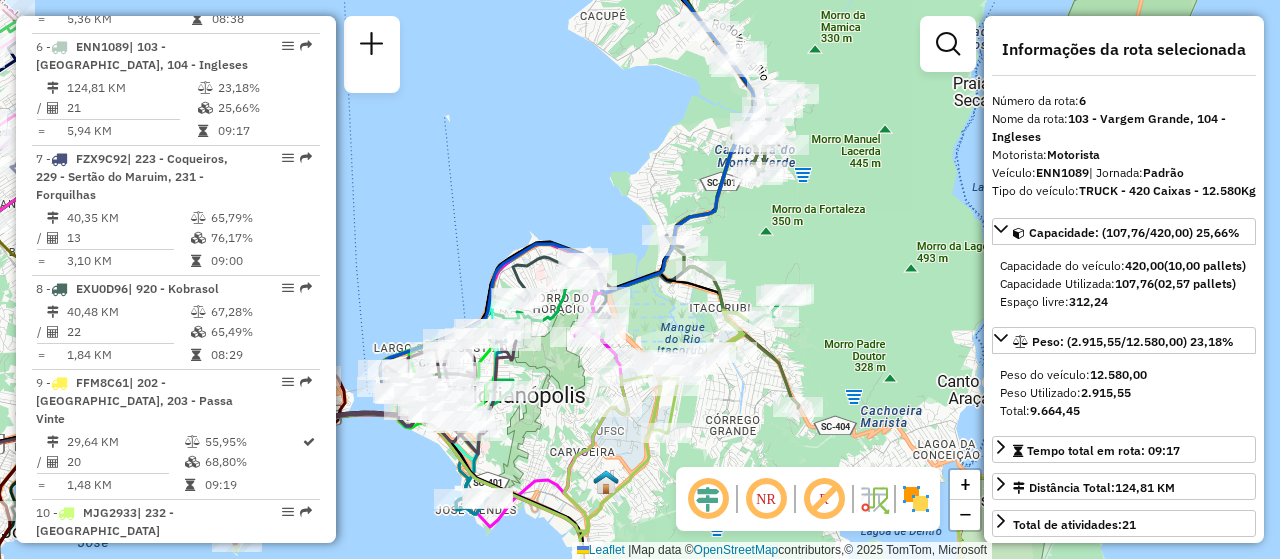 drag, startPoint x: 743, startPoint y: 190, endPoint x: 808, endPoint y: 238, distance: 80.80223 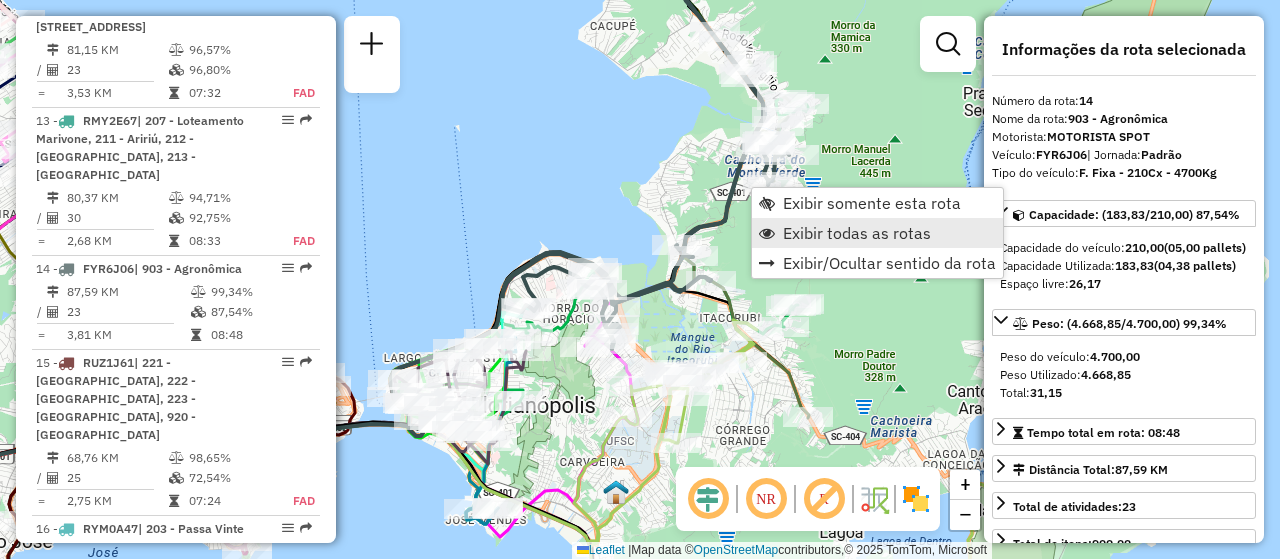 scroll, scrollTop: 2269, scrollLeft: 0, axis: vertical 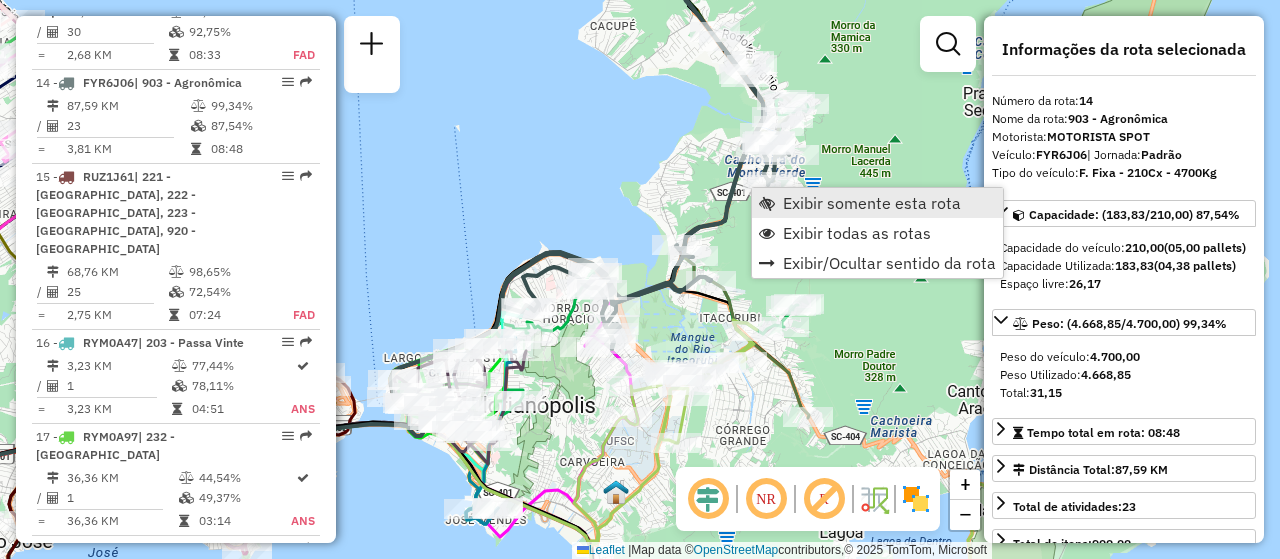 click on "Exibir somente esta rota" at bounding box center [872, 203] 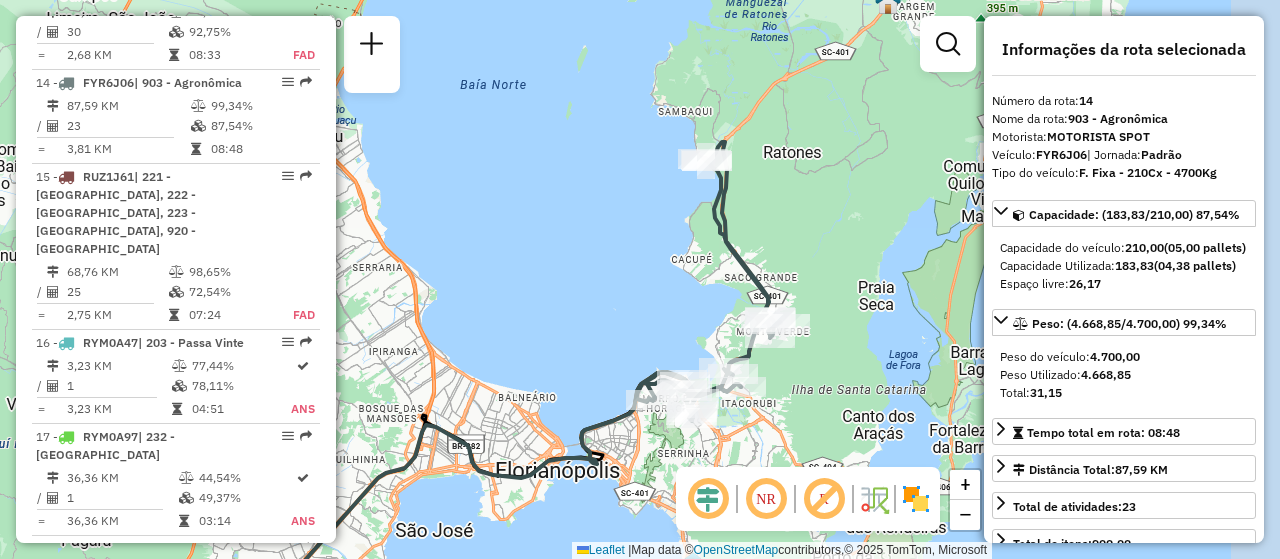drag, startPoint x: 882, startPoint y: 302, endPoint x: 771, endPoint y: 391, distance: 142.27438 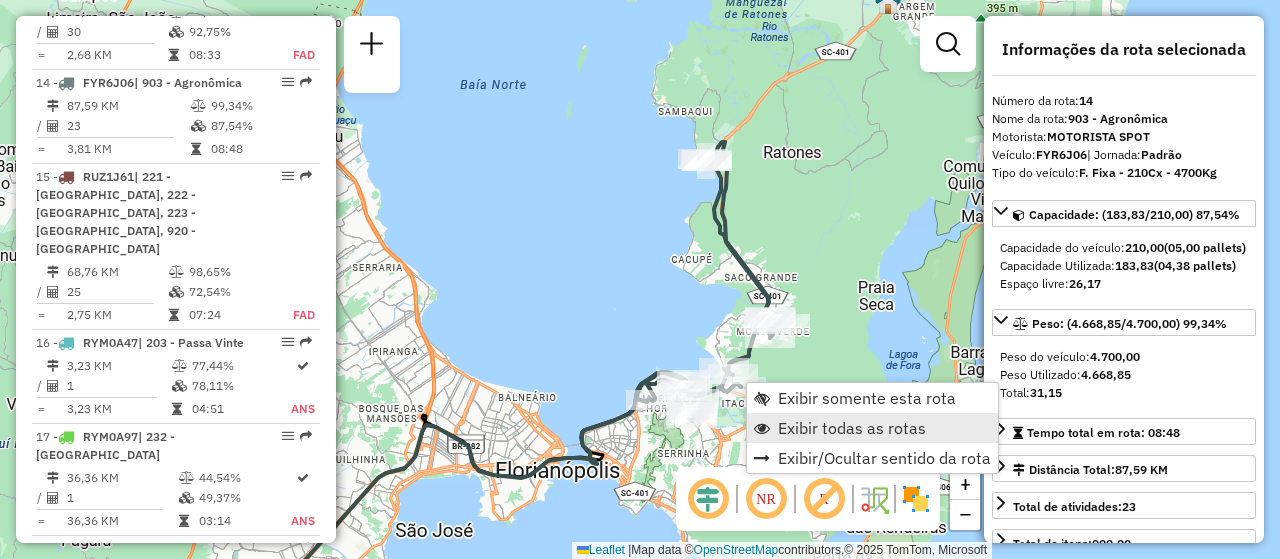 click on "Exibir todas as rotas" at bounding box center [852, 428] 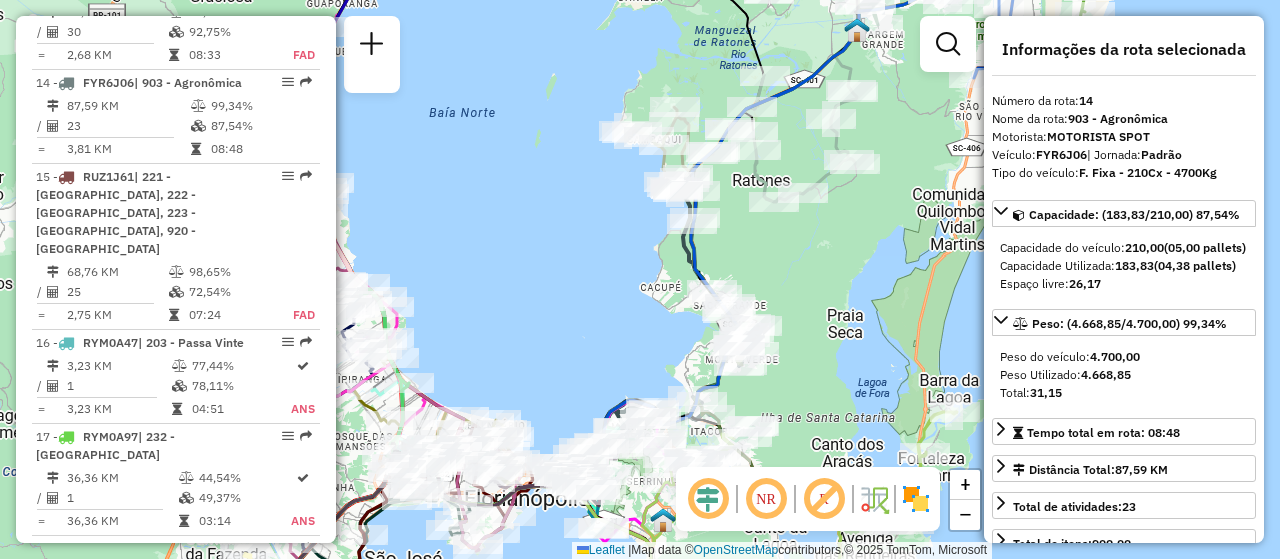 drag, startPoint x: 852, startPoint y: 289, endPoint x: 821, endPoint y: 317, distance: 41.773197 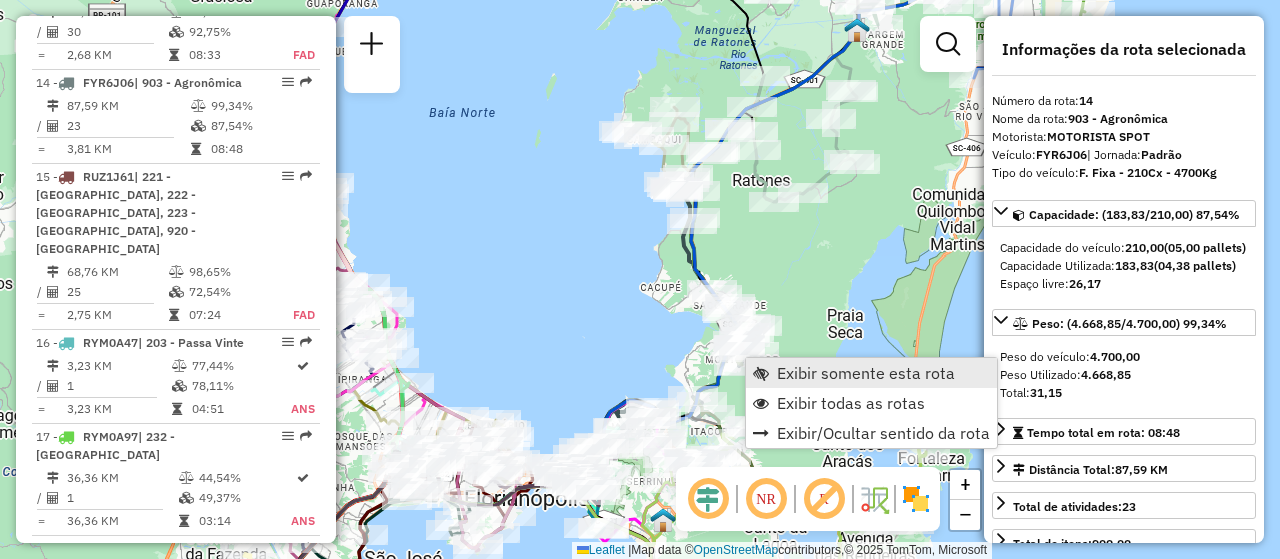 click on "Exibir somente esta rota" at bounding box center (866, 373) 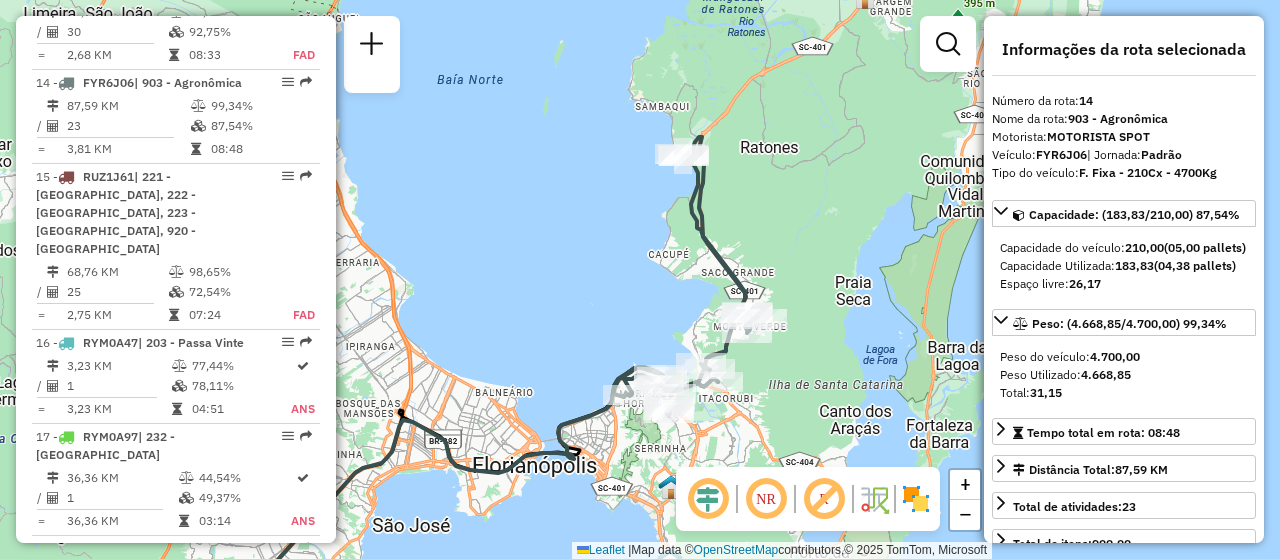 drag, startPoint x: 856, startPoint y: 360, endPoint x: 729, endPoint y: 439, distance: 149.56604 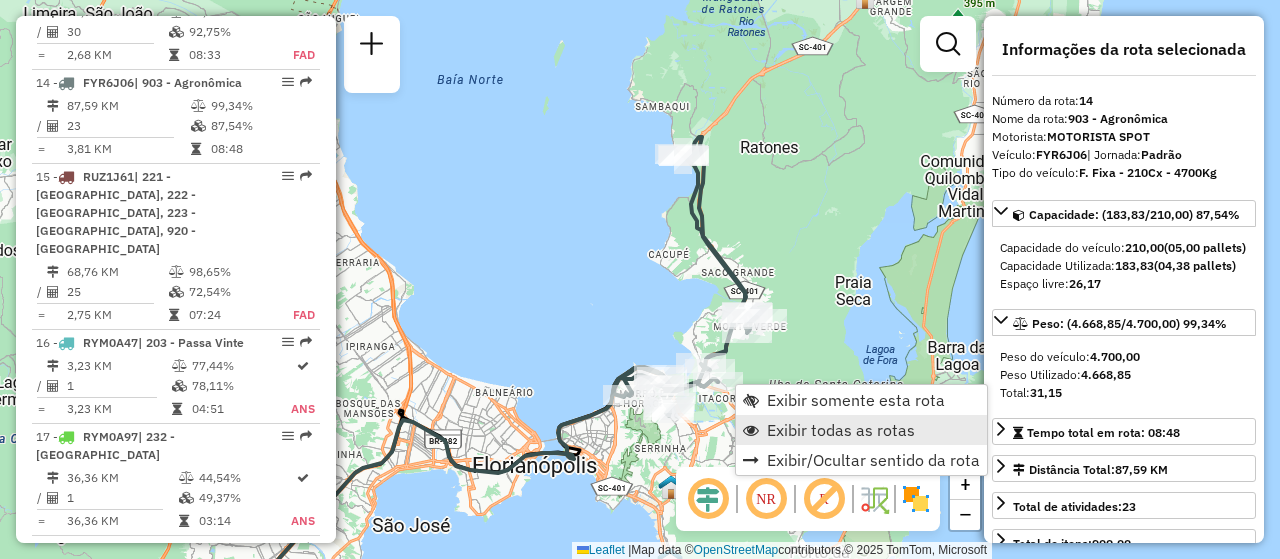 click on "Exibir todas as rotas" at bounding box center (841, 430) 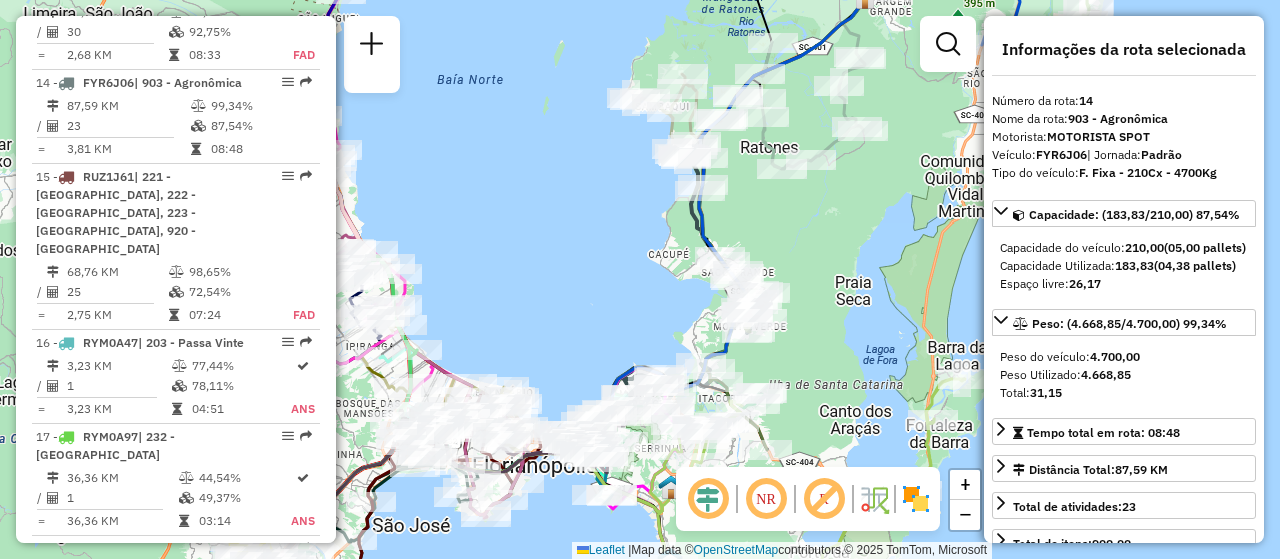 scroll, scrollTop: 3829, scrollLeft: 0, axis: vertical 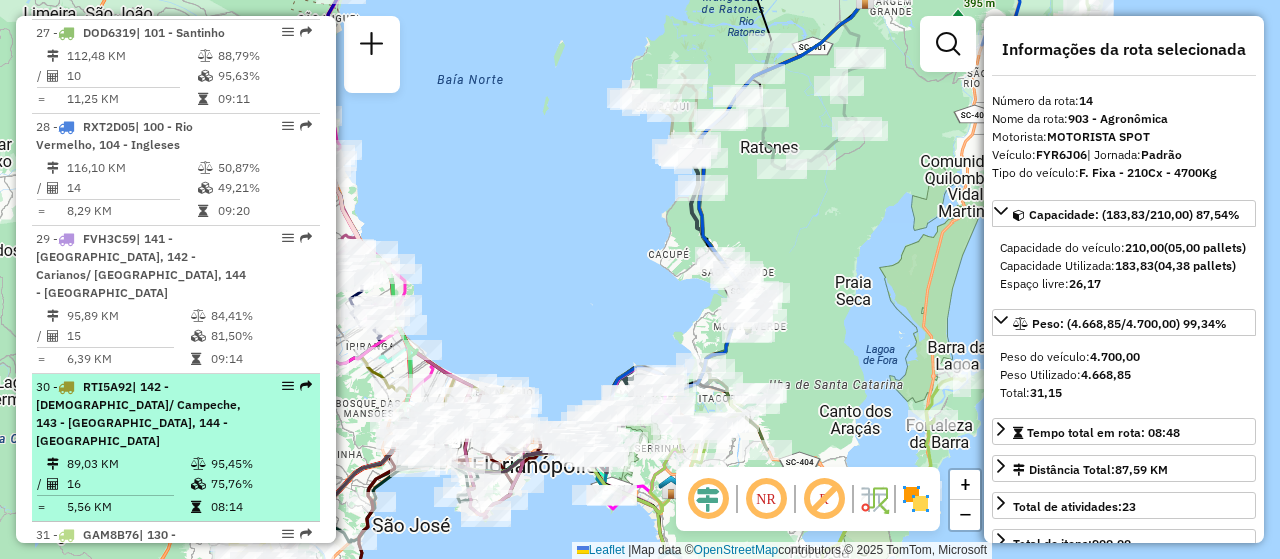 click at bounding box center (288, 386) 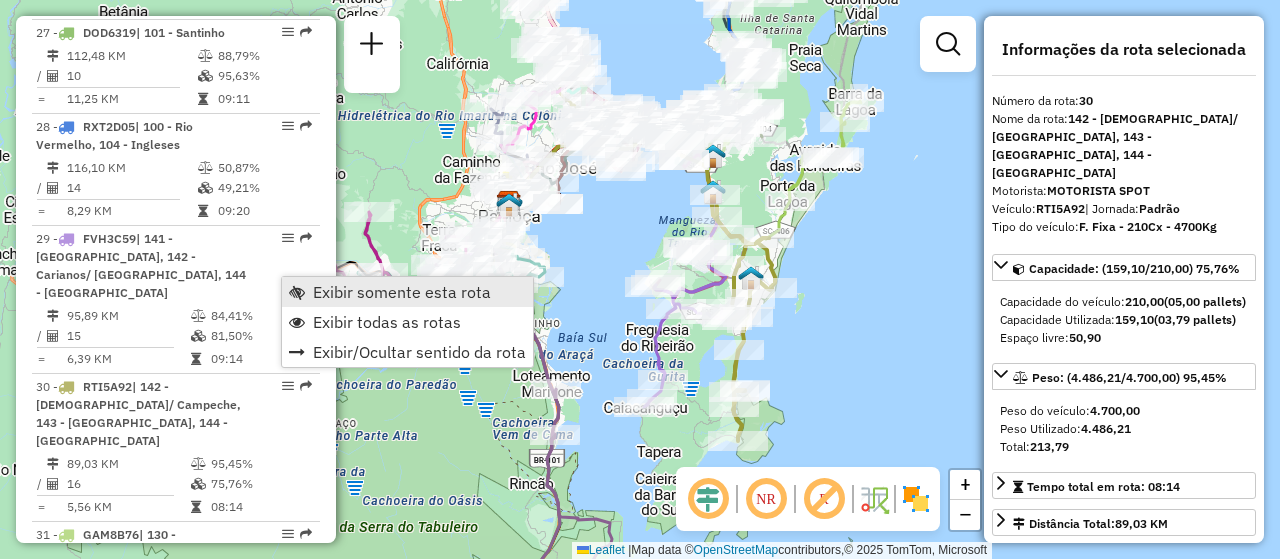 click on "Exibir somente esta rota" at bounding box center [402, 292] 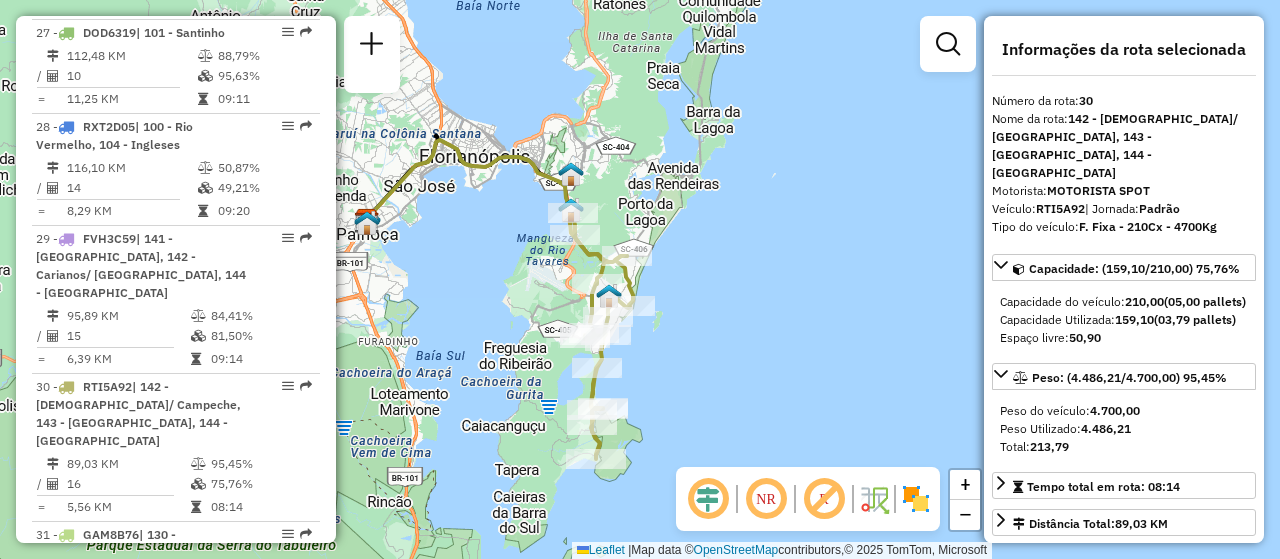 drag, startPoint x: 768, startPoint y: 365, endPoint x: 619, endPoint y: 383, distance: 150.08331 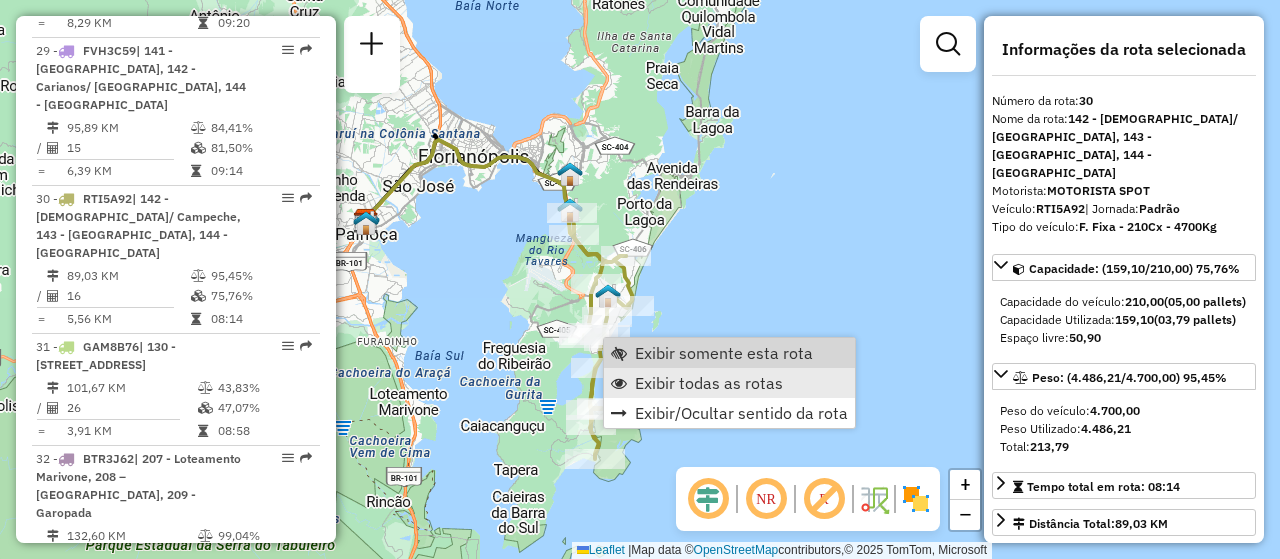 scroll, scrollTop: 4079, scrollLeft: 0, axis: vertical 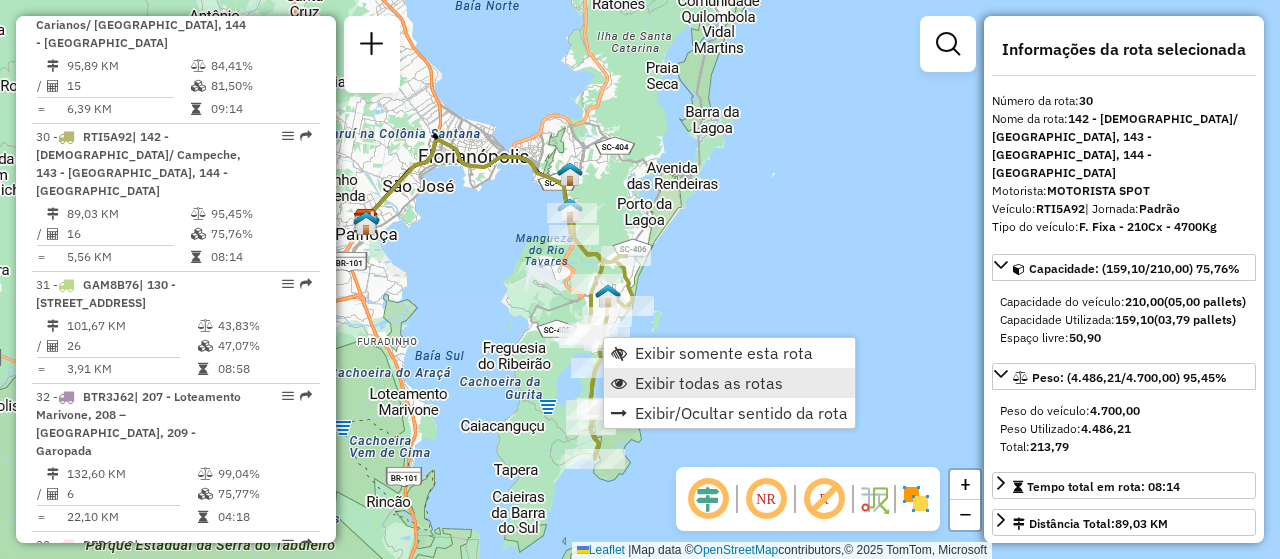 click on "Exibir todas as rotas" at bounding box center [709, 383] 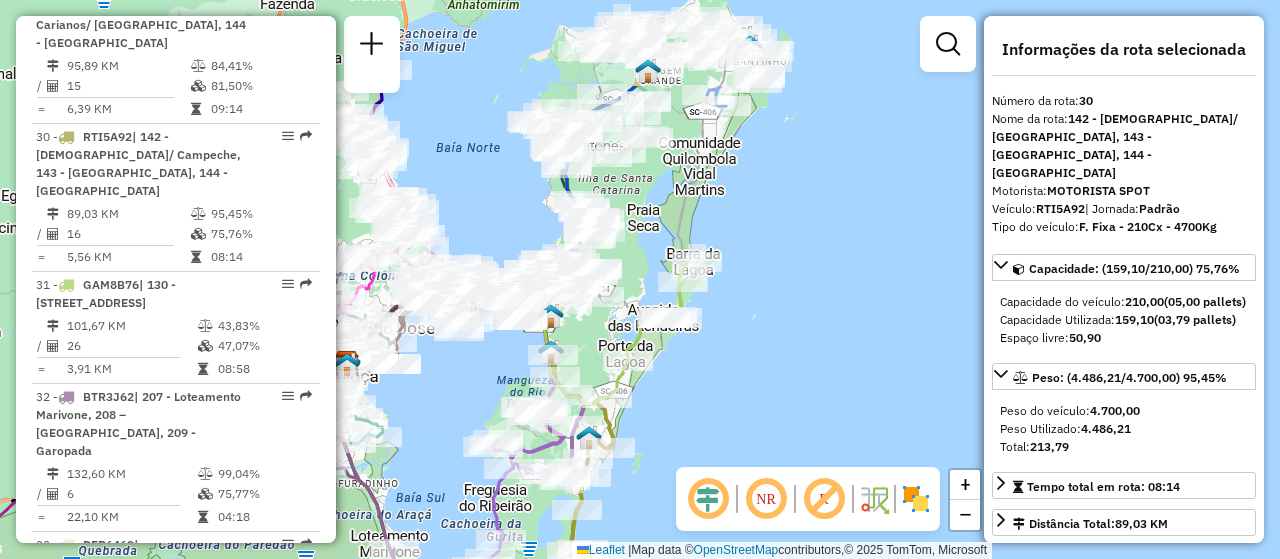 drag, startPoint x: 805, startPoint y: 350, endPoint x: 810, endPoint y: 395, distance: 45.276924 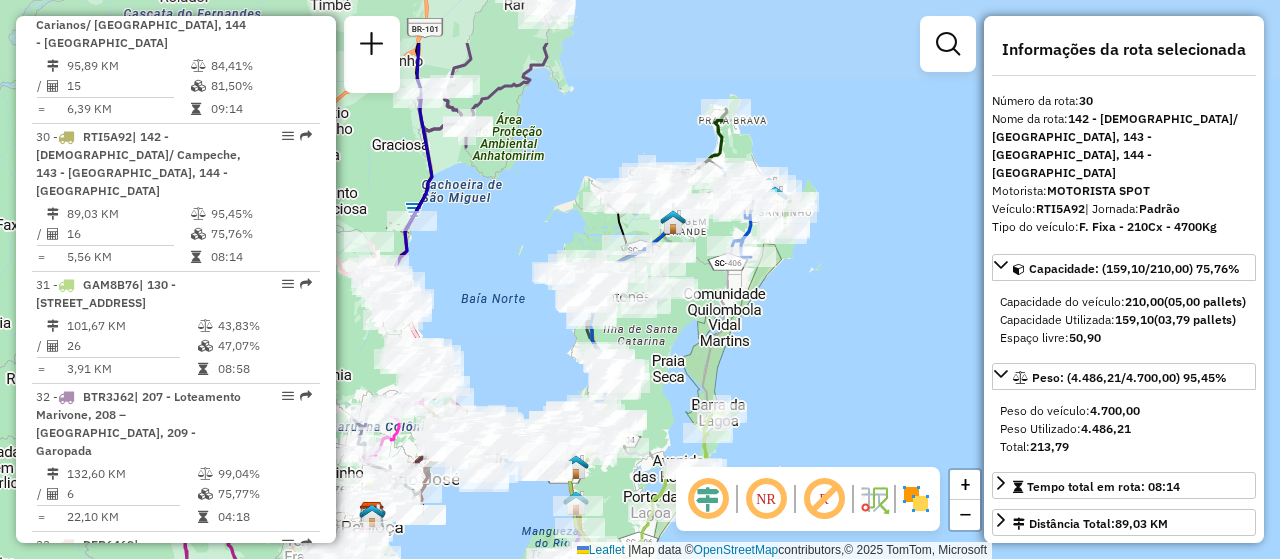 drag, startPoint x: 813, startPoint y: 329, endPoint x: 789, endPoint y: 411, distance: 85.44004 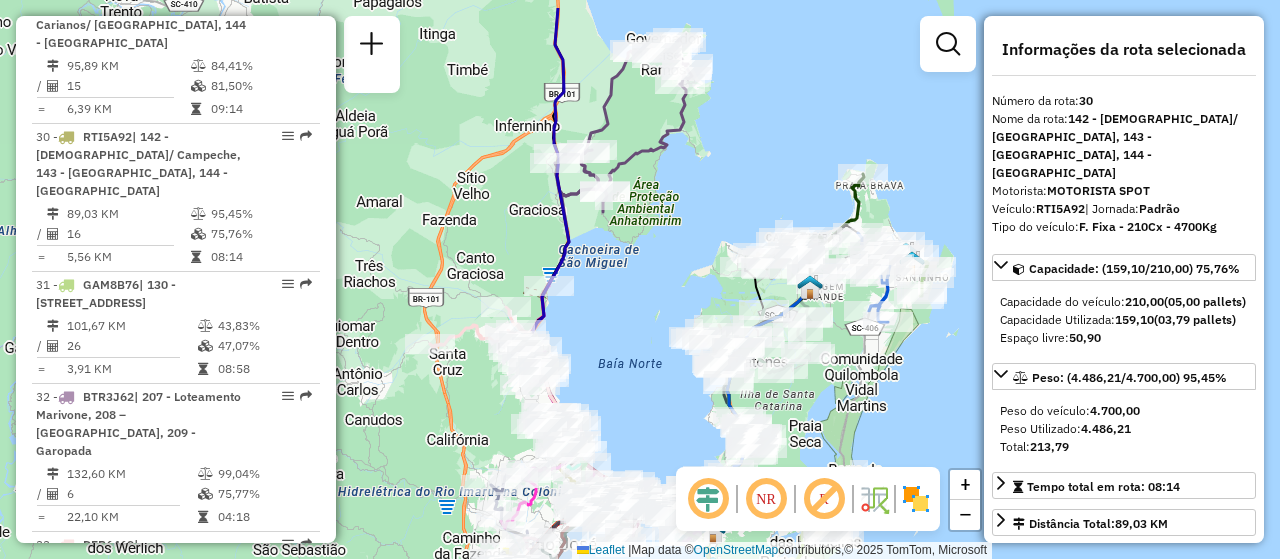 drag, startPoint x: 830, startPoint y: 363, endPoint x: 956, endPoint y: 468, distance: 164.01524 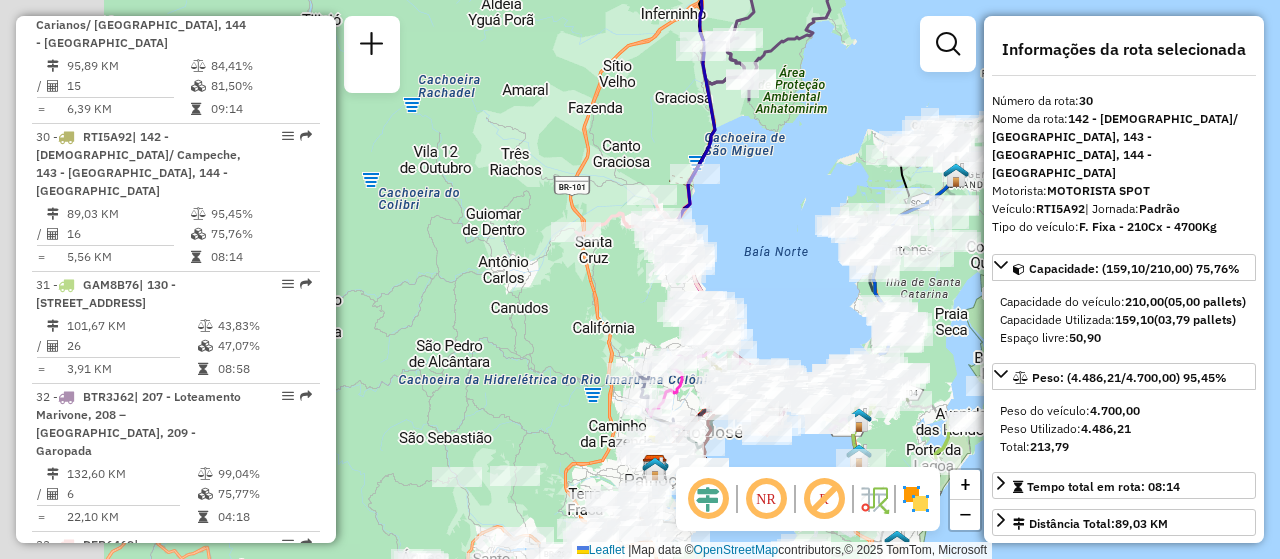 drag, startPoint x: 666, startPoint y: 276, endPoint x: 772, endPoint y: 137, distance: 174.8056 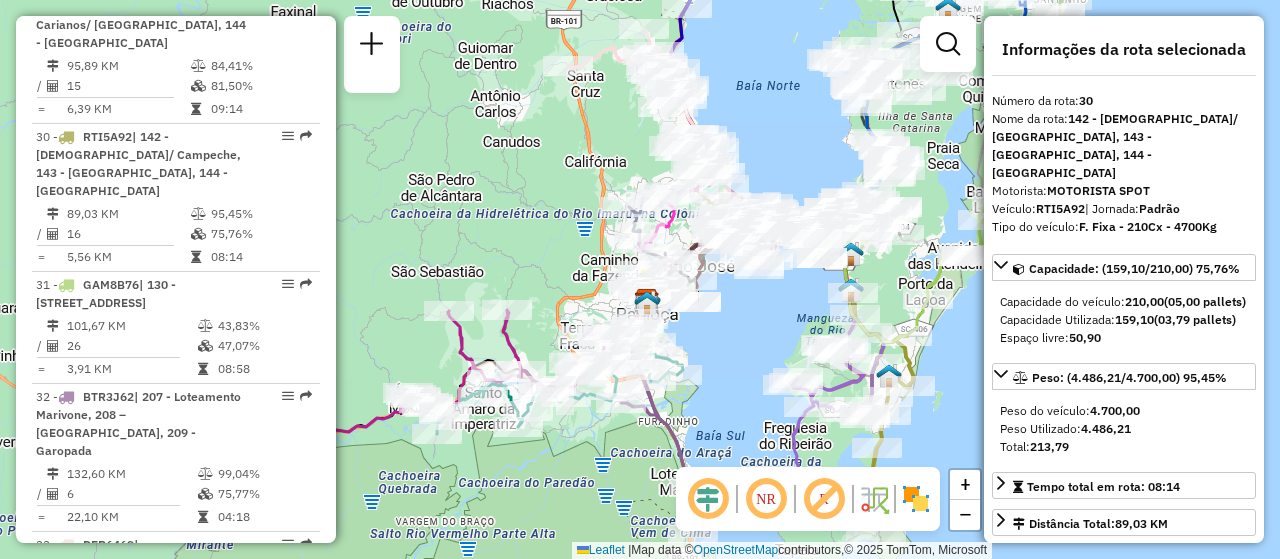 drag, startPoint x: 776, startPoint y: 266, endPoint x: 762, endPoint y: 98, distance: 168.58232 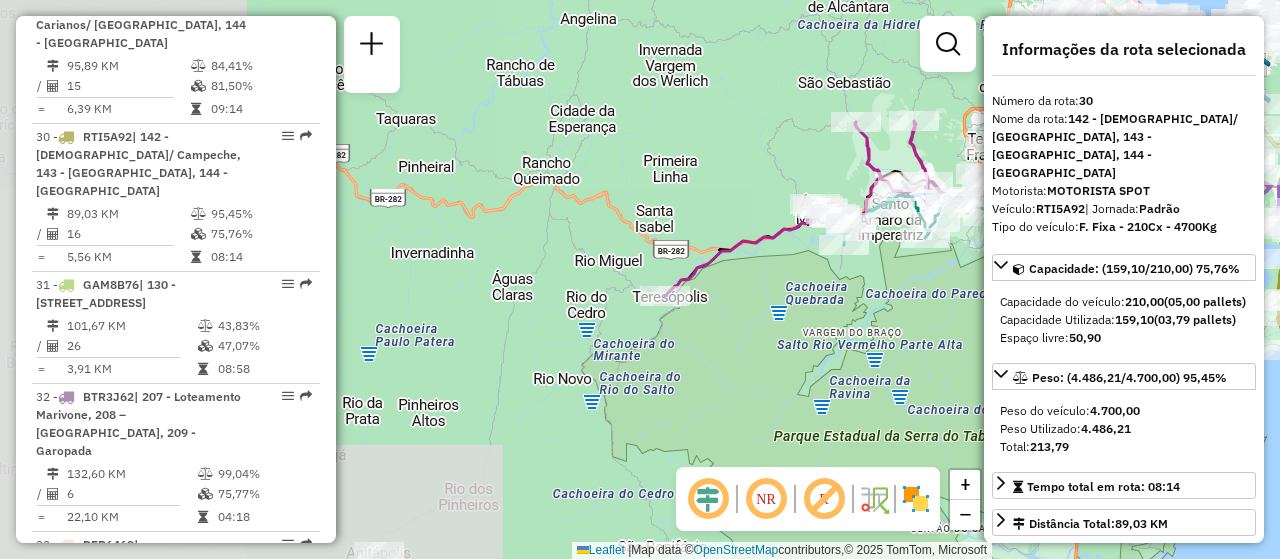 drag, startPoint x: 535, startPoint y: 479, endPoint x: 945, endPoint y: 311, distance: 443.08466 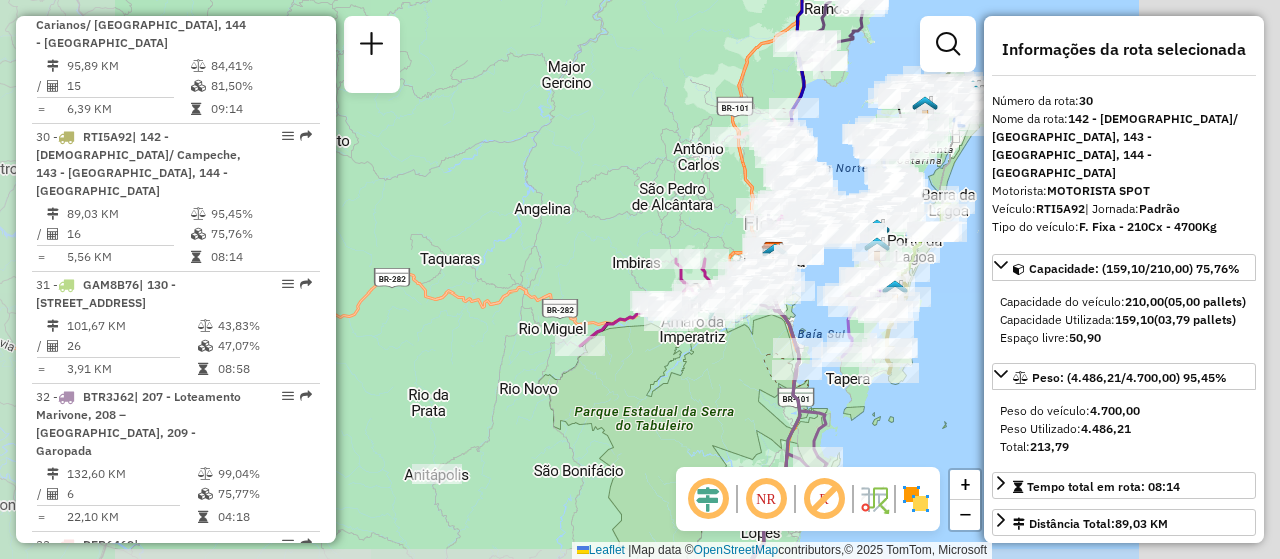 drag, startPoint x: 812, startPoint y: 366, endPoint x: 600, endPoint y: 352, distance: 212.46176 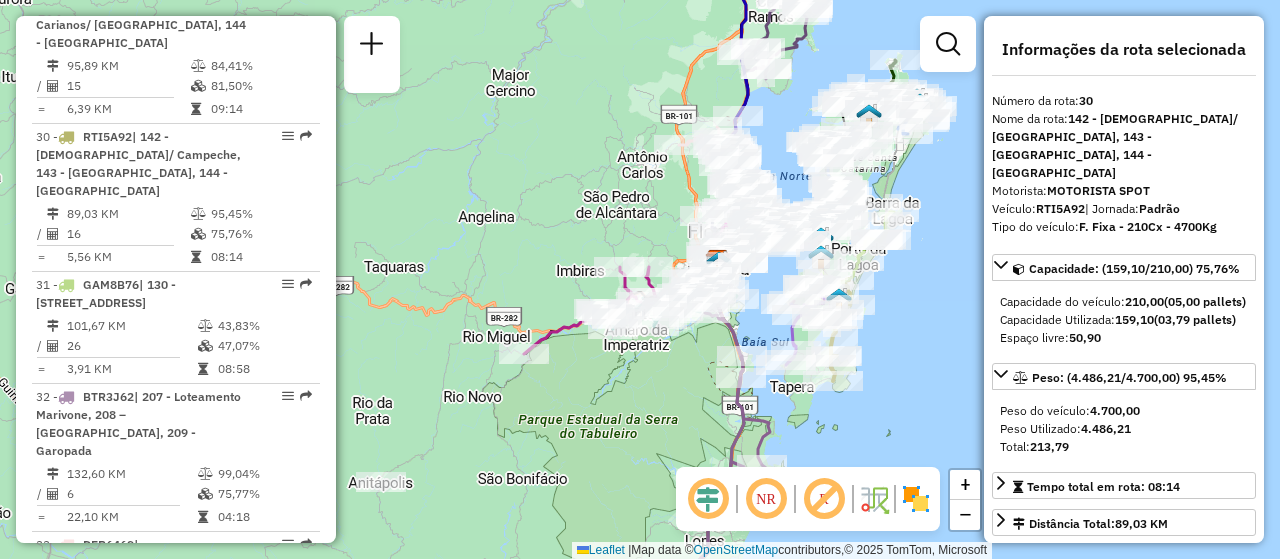 scroll, scrollTop: 1889, scrollLeft: 0, axis: vertical 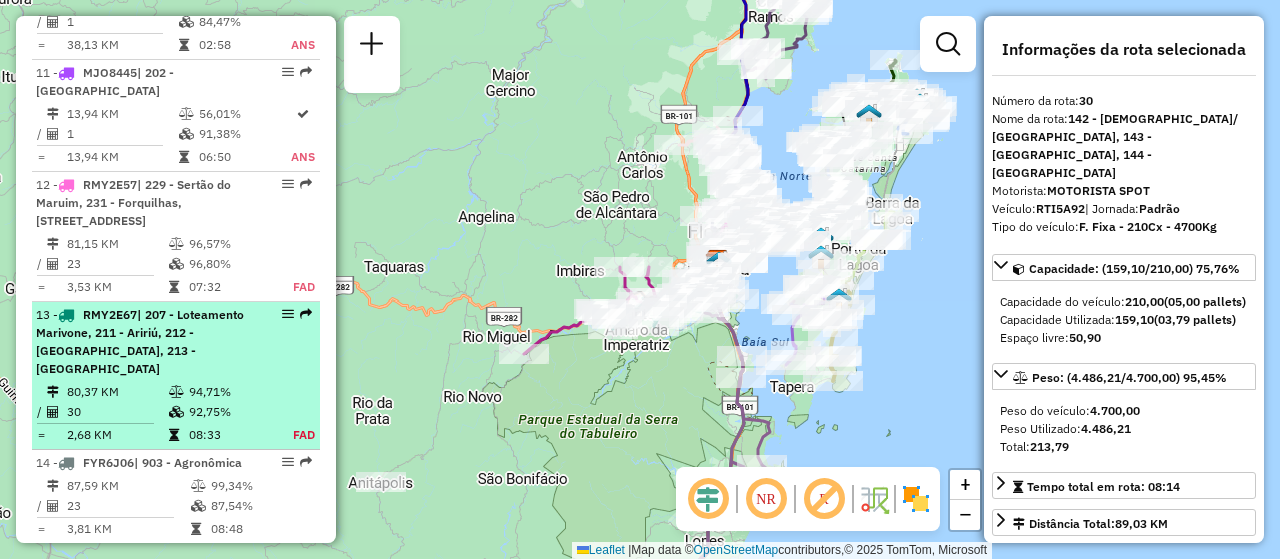 click at bounding box center [288, 314] 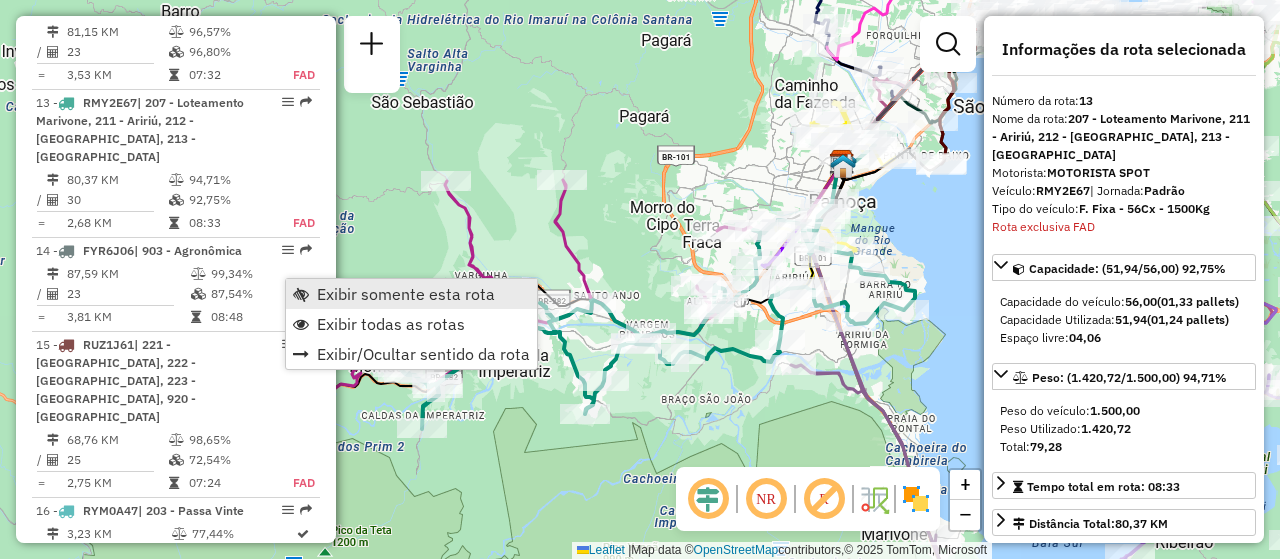 scroll, scrollTop: 2139, scrollLeft: 0, axis: vertical 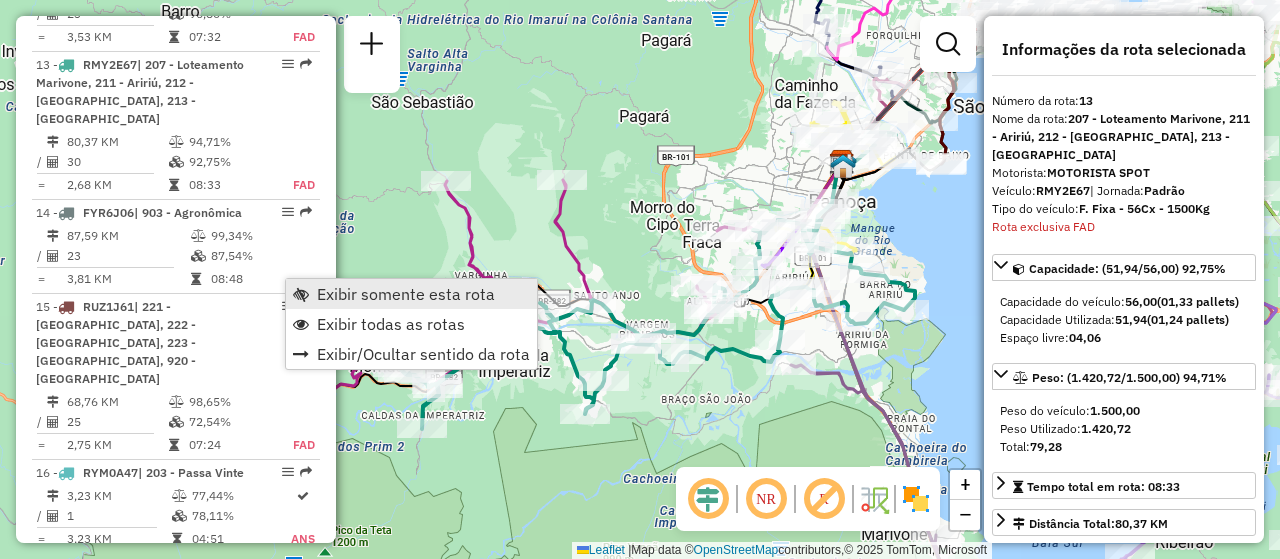 click on "Exibir somente esta rota" at bounding box center [406, 294] 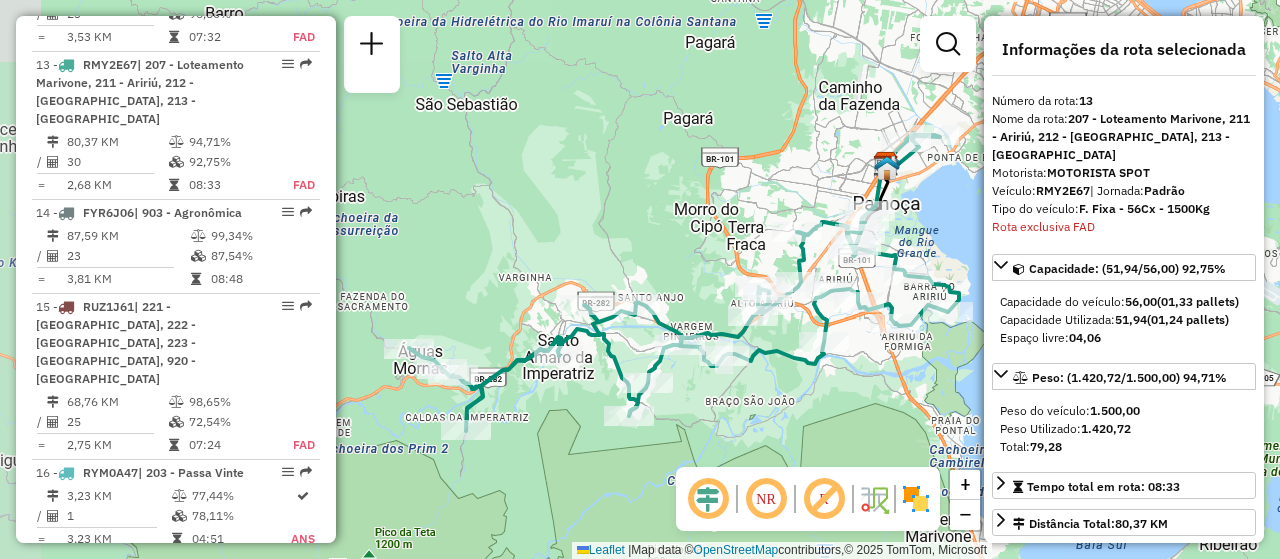 click on "Janela de atendimento Grade de atendimento Capacidade Transportadoras Veículos Cliente Pedidos  Rotas Selecione os dias de semana para filtrar as janelas de atendimento  Seg   Ter   Qua   Qui   Sex   Sáb   Dom  Informe o período da janela de atendimento: De: Até:  Filtrar exatamente a janela do cliente  Considerar janela de atendimento padrão  Selecione os dias de semana para filtrar as grades de atendimento  Seg   Ter   Qua   Qui   Sex   Sáb   Dom   Considerar clientes sem dia de atendimento cadastrado  Clientes fora do dia de atendimento selecionado Filtrar as atividades entre os valores definidos abaixo:  Peso mínimo:   Peso máximo:   Cubagem mínima:   Cubagem máxima:   De:   Até:  Filtrar as atividades entre o tempo de atendimento definido abaixo:  De:   Até:   Considerar capacidade total dos clientes não roteirizados Transportadora: Selecione um ou mais itens Tipo de veículo: Selecione um ou mais itens Veículo: Selecione um ou mais itens Motorista: Selecione um ou mais itens Nome: Rótulo:" 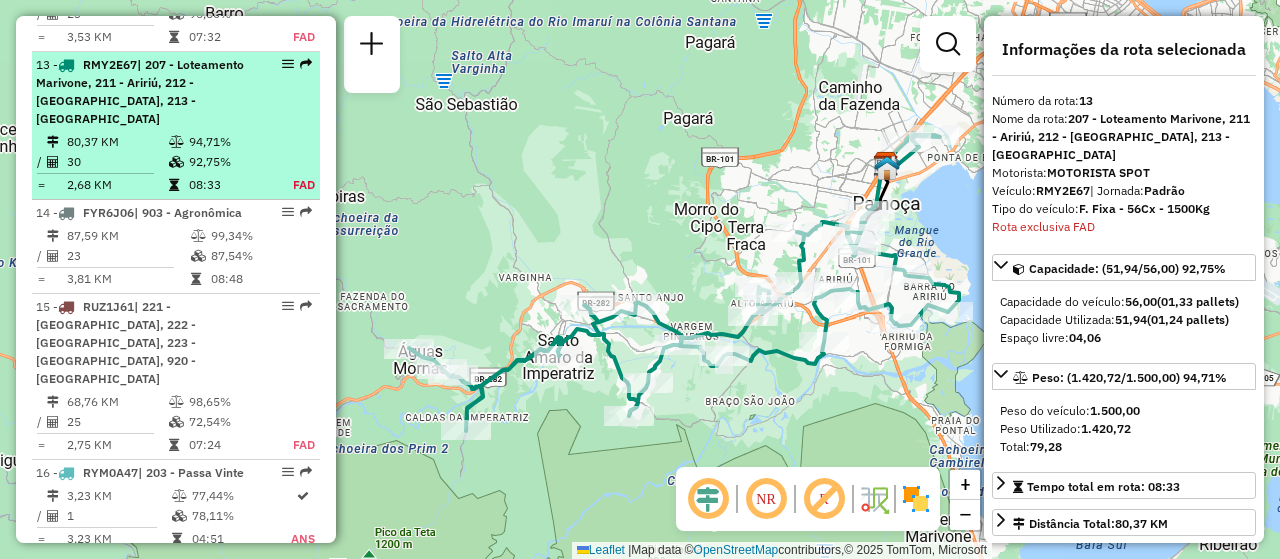 drag, startPoint x: 294, startPoint y: 27, endPoint x: 261, endPoint y: 31, distance: 33.24154 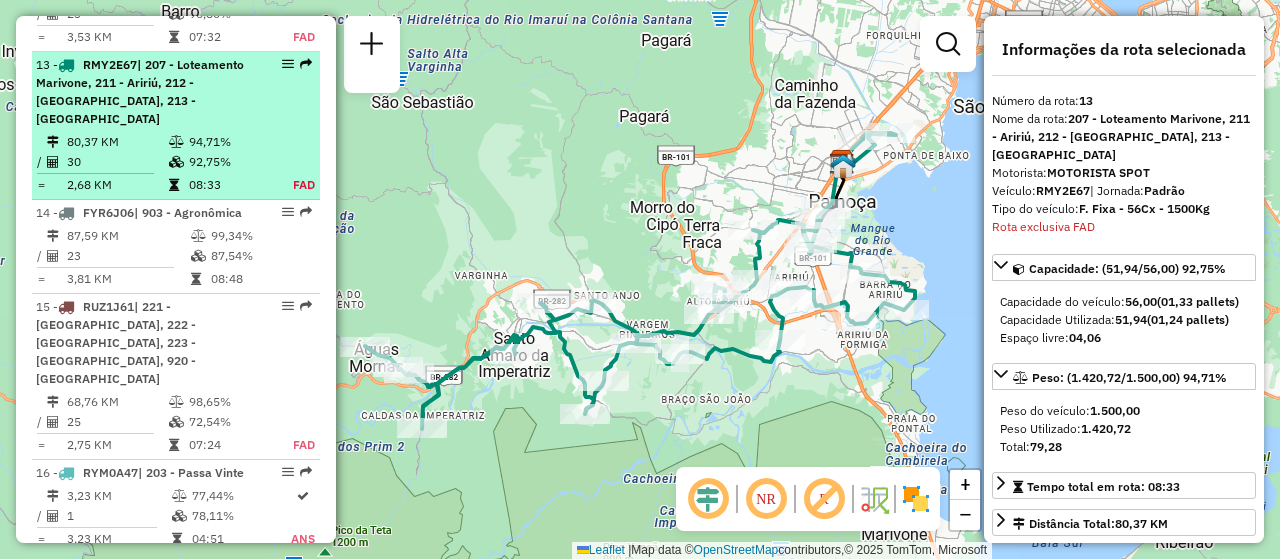 drag, startPoint x: 291, startPoint y: 36, endPoint x: 267, endPoint y: 52, distance: 28.84441 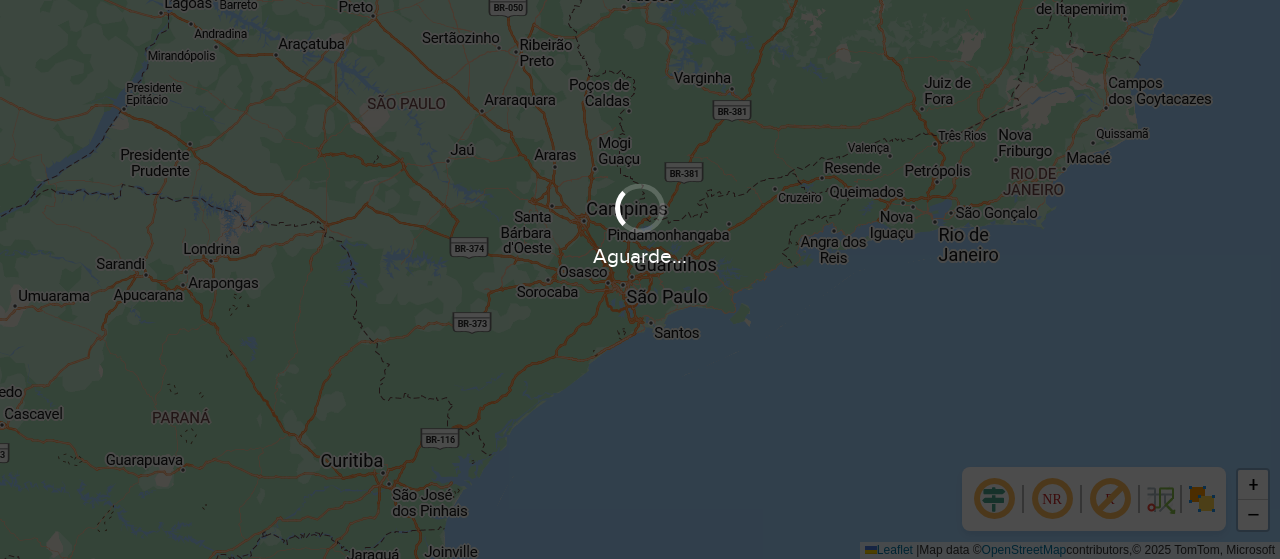 scroll, scrollTop: 0, scrollLeft: 0, axis: both 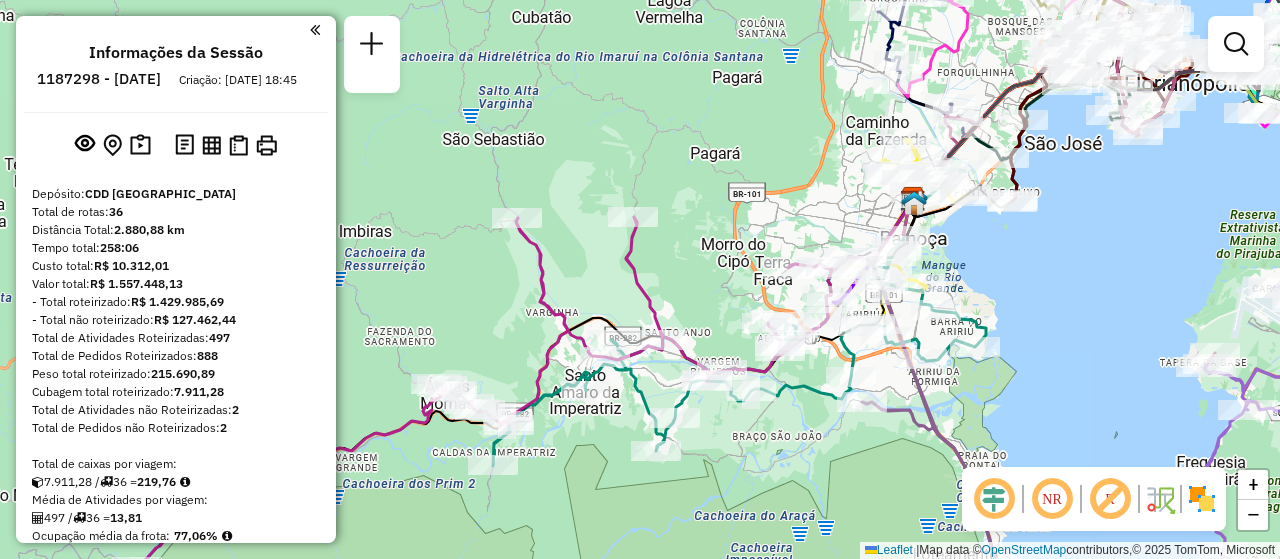 drag, startPoint x: 557, startPoint y: 468, endPoint x: 592, endPoint y: 467, distance: 35.014282 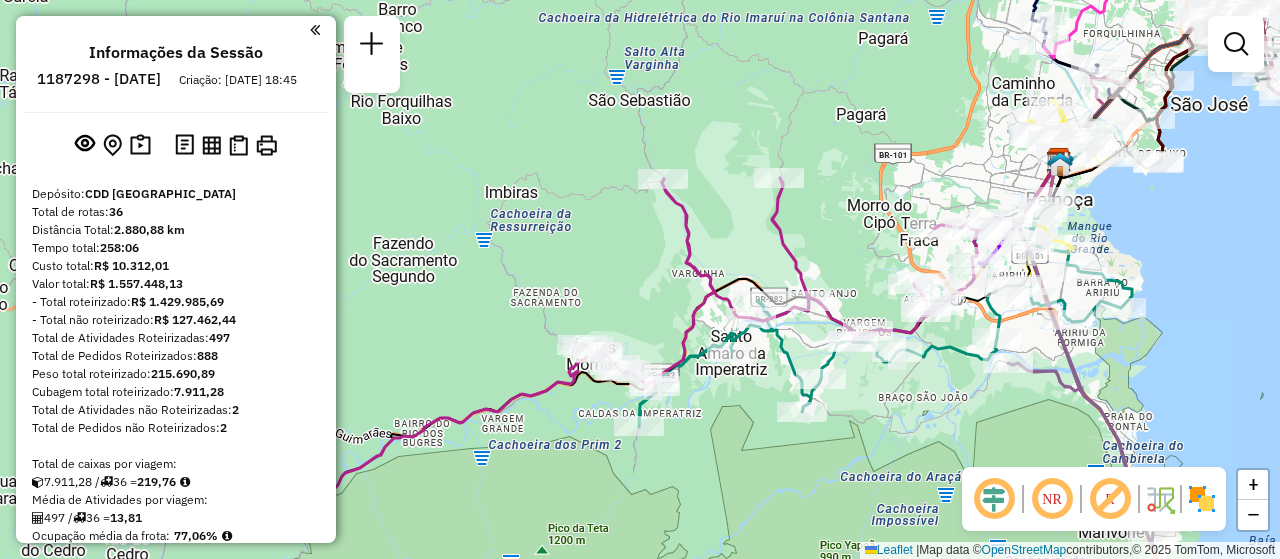 drag, startPoint x: 653, startPoint y: 466, endPoint x: 834, endPoint y: 323, distance: 230.67293 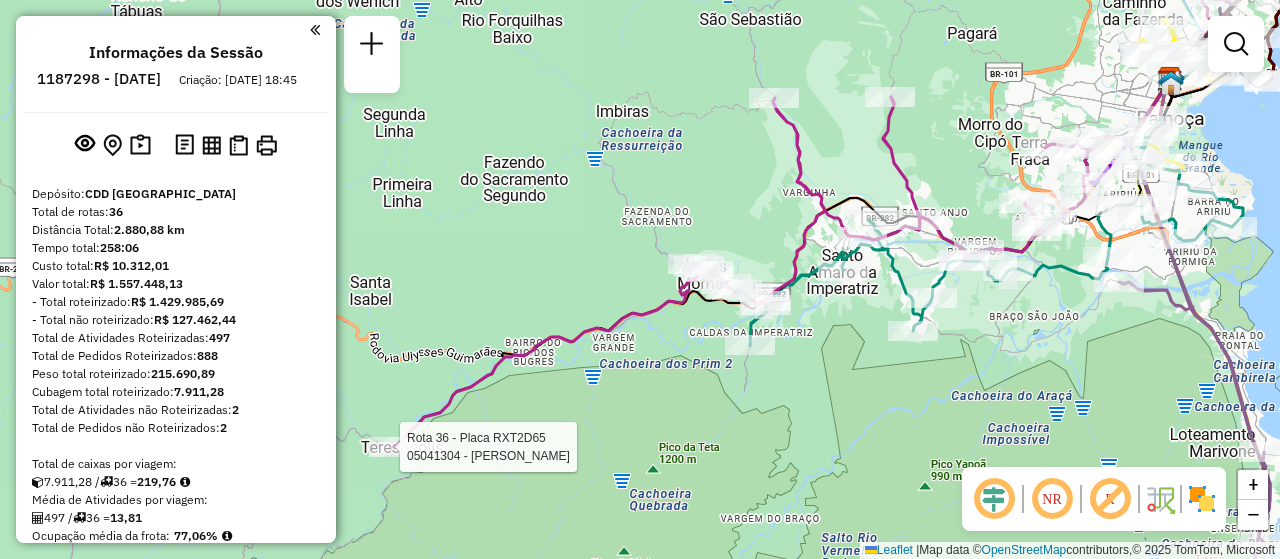 select on "**********" 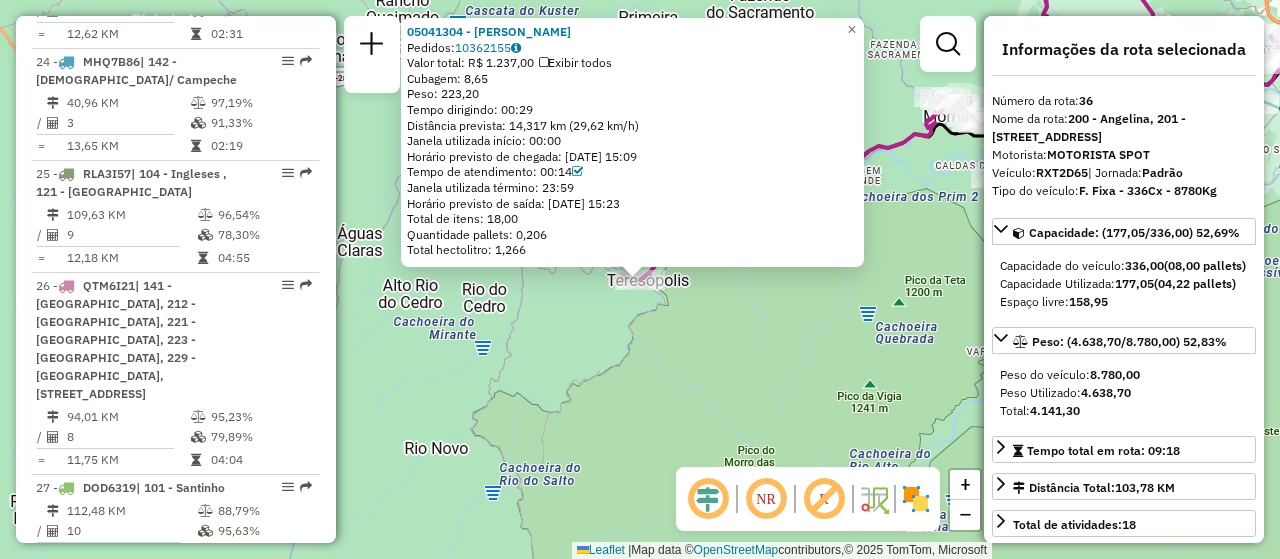 scroll, scrollTop: 4775, scrollLeft: 0, axis: vertical 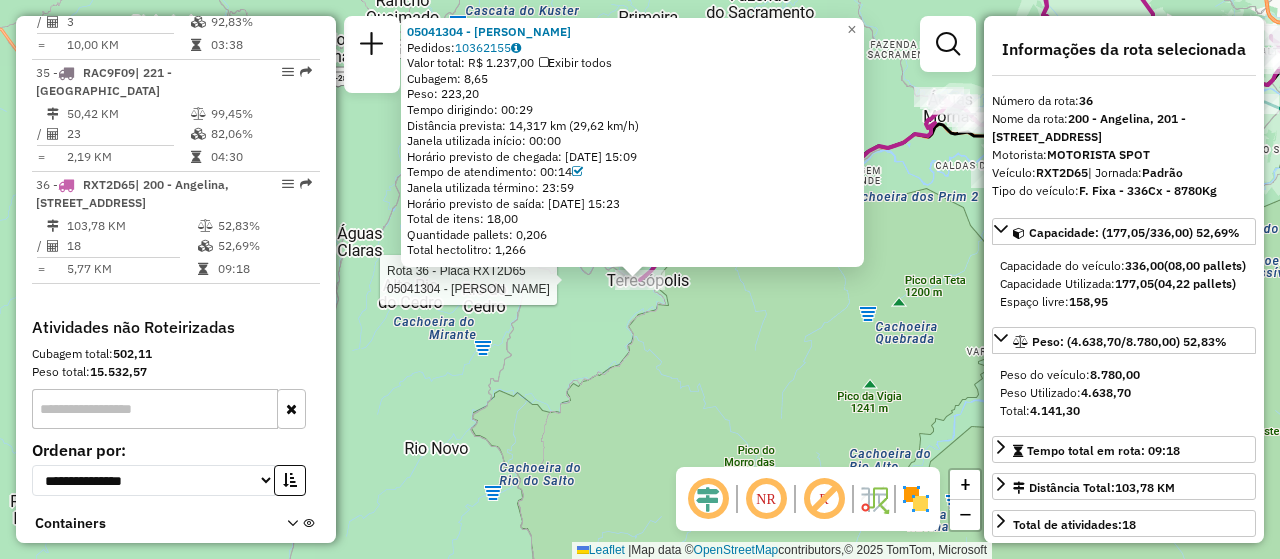click on "Rota 36 - Placa RXT2D65  05041304 - RENATA  ROSIMERI DA NILSEM 05041304 - RENATA  ROSIMERI DA NILSEM  Pedidos:  10362155   Valor total: R$ 1.237,00   Exibir todos   Cubagem: 8,65  Peso: 223,20  Tempo dirigindo: 00:29   Distância prevista: 14,317 km (29,62 km/h)   Janela utilizada início: 00:00   Horário previsto de chegada: 10/07/2025 15:09   Tempo de atendimento: 00:14   Janela utilizada término: 23:59   Horário previsto de saída: 10/07/2025 15:23   Total de itens: 18,00   Quantidade pallets: 0,206   Total hectolitro: 1,266  × Janela de atendimento Grade de atendimento Capacidade Transportadoras Veículos Cliente Pedidos  Rotas Selecione os dias de semana para filtrar as janelas de atendimento  Seg   Ter   Qua   Qui   Sex   Sáb   Dom  Informe o período da janela de atendimento: De: Até:  Filtrar exatamente a janela do cliente  Considerar janela de atendimento padrão  Selecione os dias de semana para filtrar as grades de atendimento  Seg   Ter   Qua   Qui   Sex   Sáb   Dom   Peso mínimo:   De:  +" 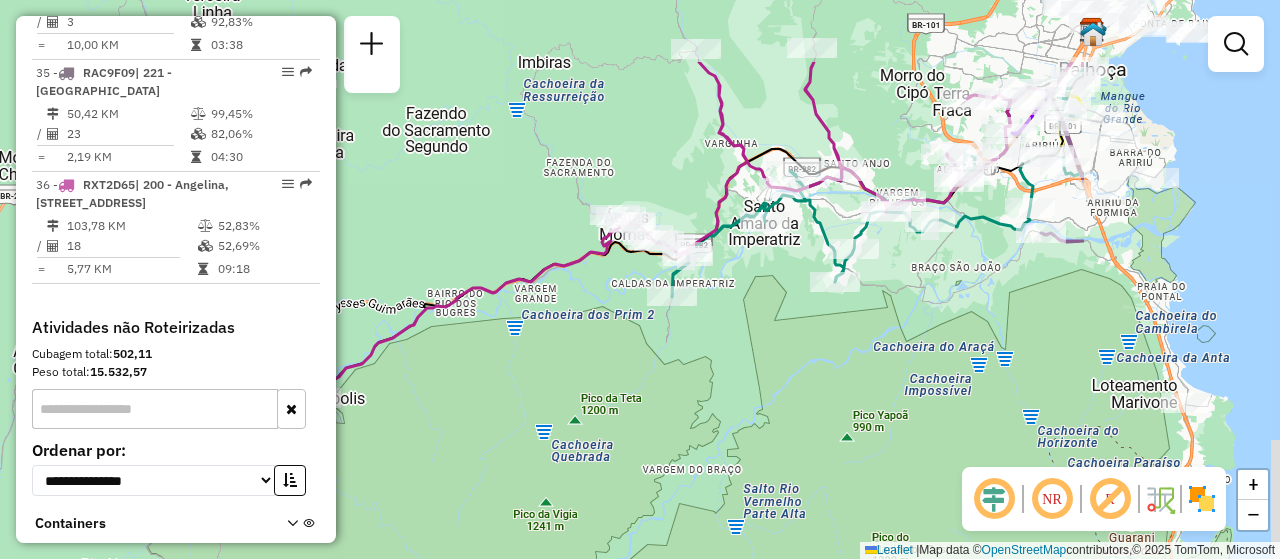 drag, startPoint x: 753, startPoint y: 385, endPoint x: 819, endPoint y: 358, distance: 71.30919 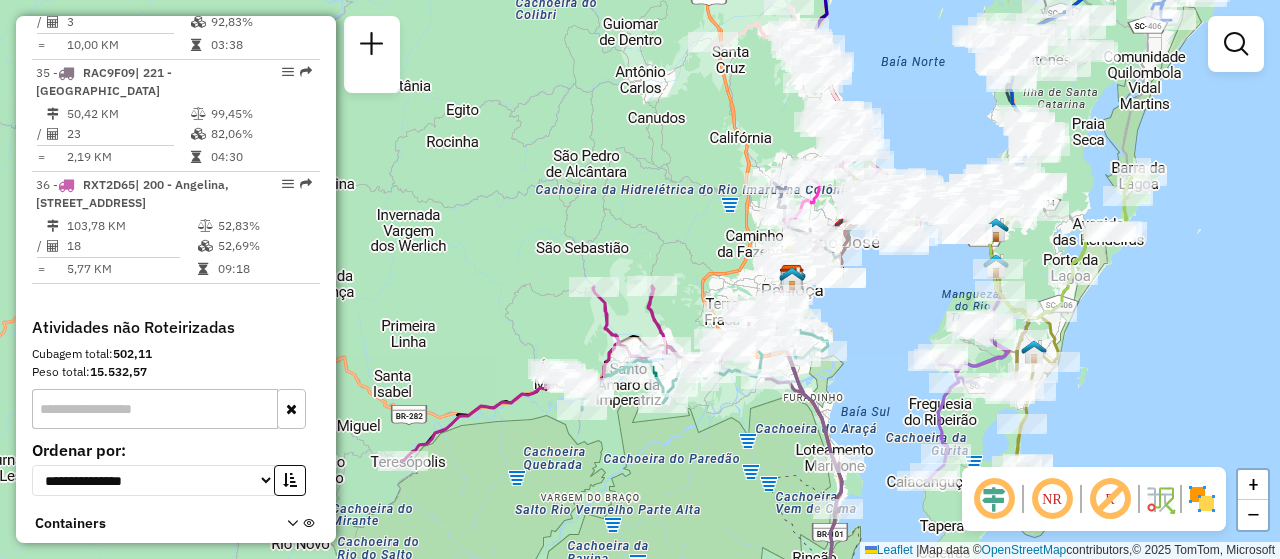 drag, startPoint x: 926, startPoint y: 415, endPoint x: 741, endPoint y: 467, distance: 192.16919 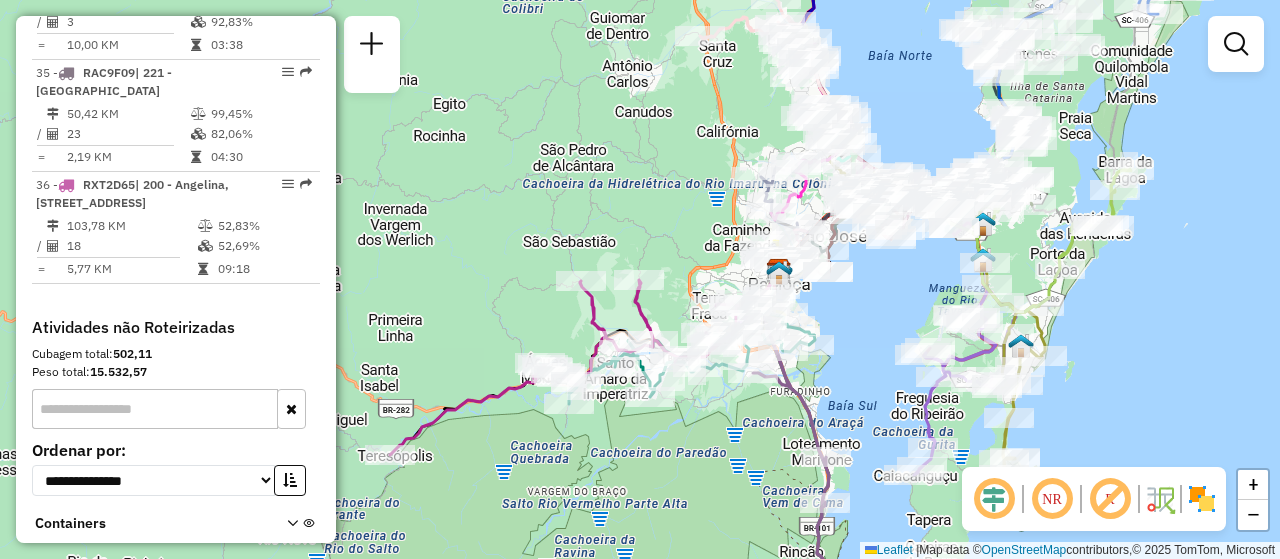 drag, startPoint x: 887, startPoint y: 348, endPoint x: 874, endPoint y: 342, distance: 14.3178215 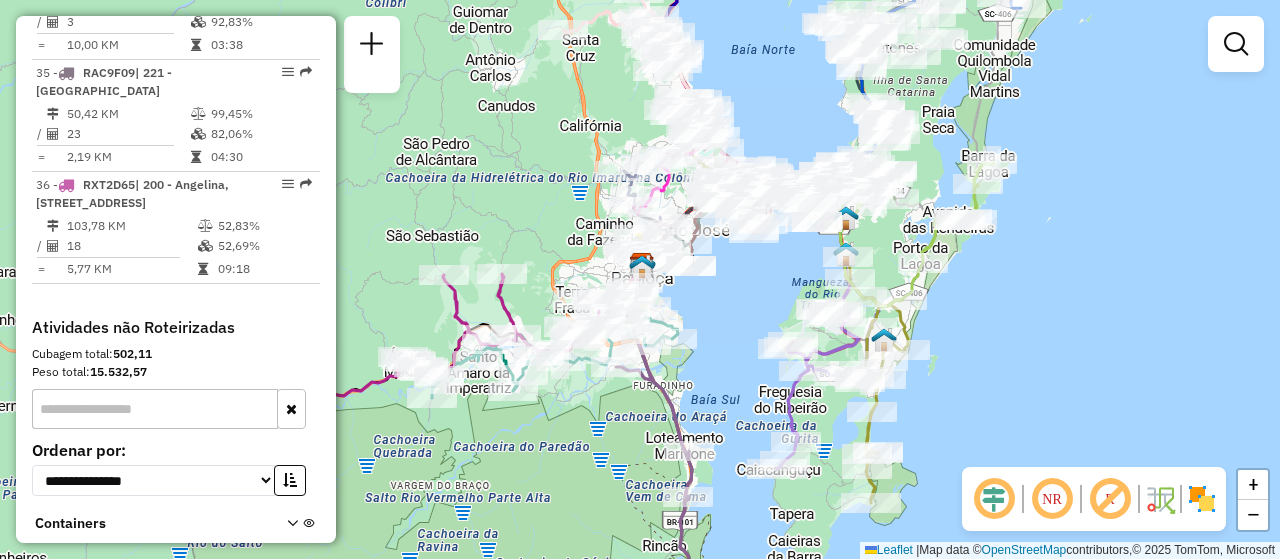 drag, startPoint x: 901, startPoint y: 310, endPoint x: 764, endPoint y: 304, distance: 137.13132 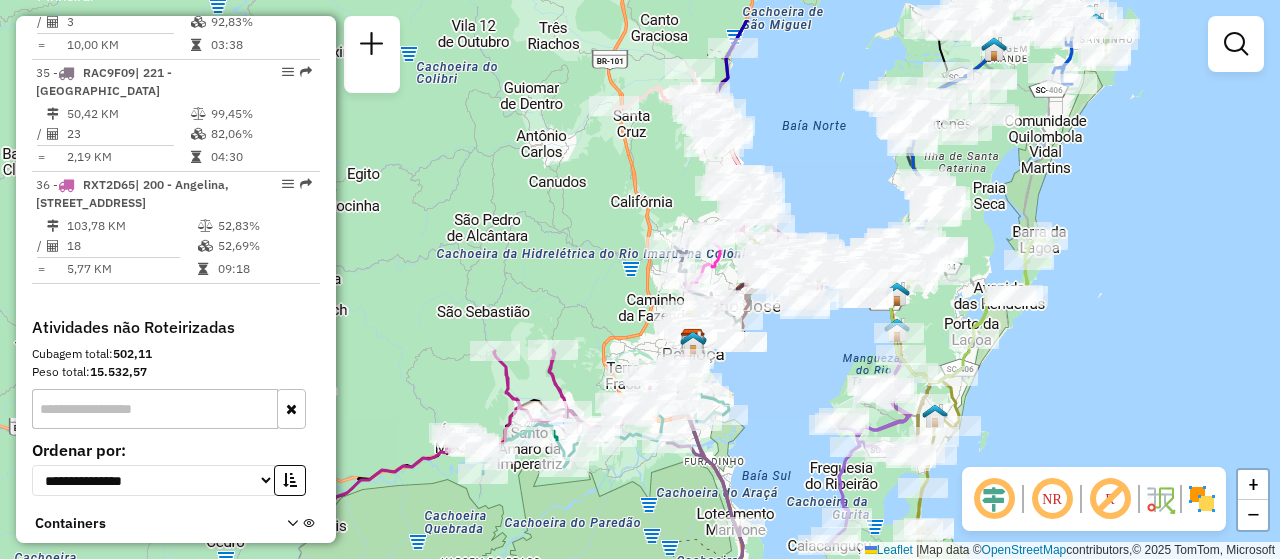 drag, startPoint x: 732, startPoint y: 341, endPoint x: 783, endPoint y: 417, distance: 91.525955 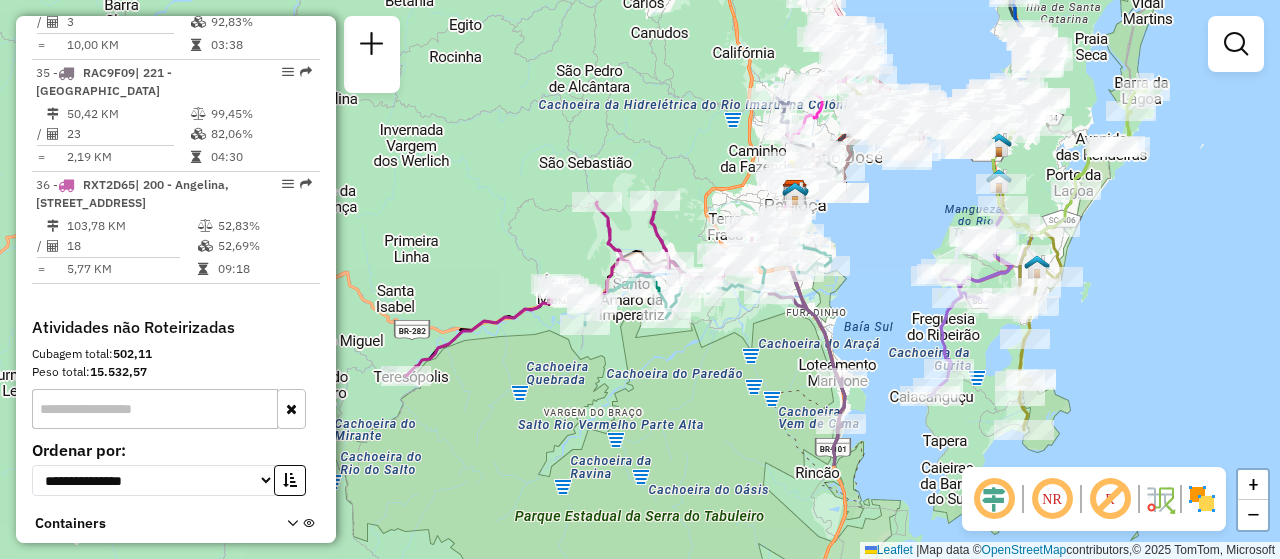 drag, startPoint x: 786, startPoint y: 388, endPoint x: 888, endPoint y: 239, distance: 180.56854 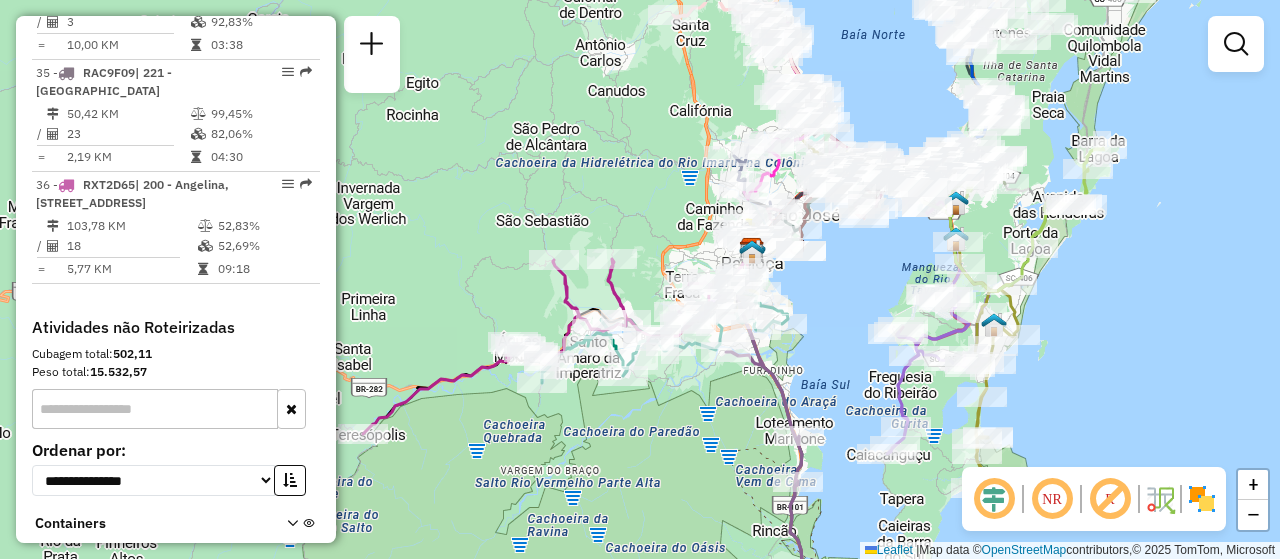 drag, startPoint x: 898, startPoint y: 238, endPoint x: 855, endPoint y: 296, distance: 72.20111 